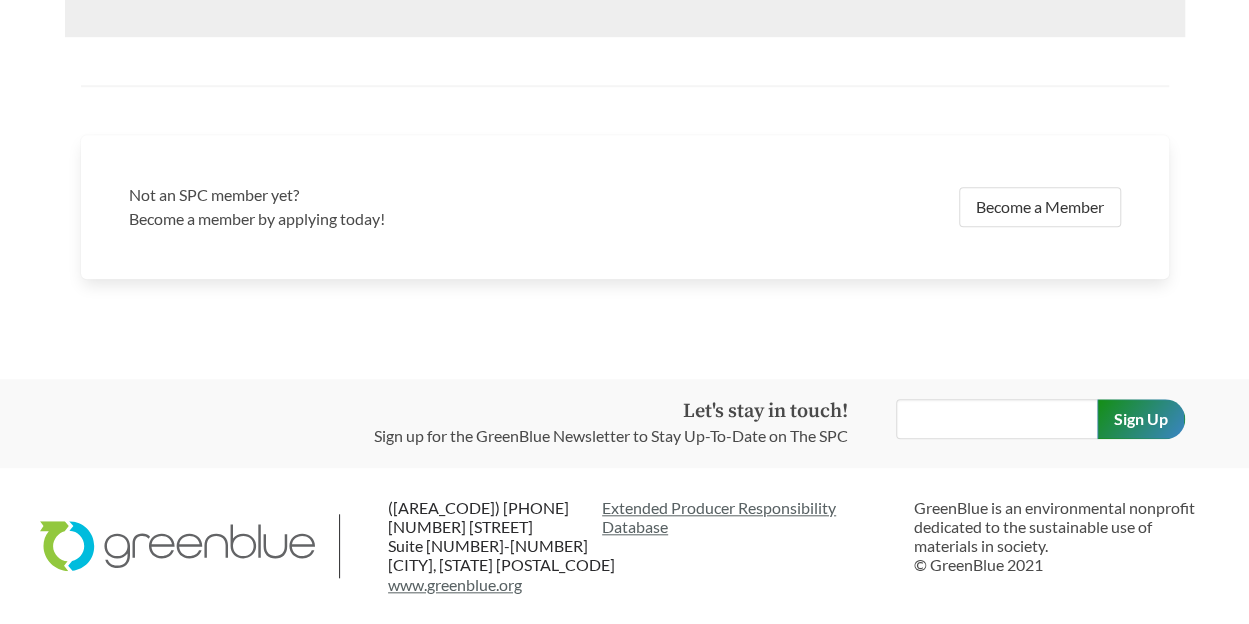 scroll, scrollTop: 946, scrollLeft: 0, axis: vertical 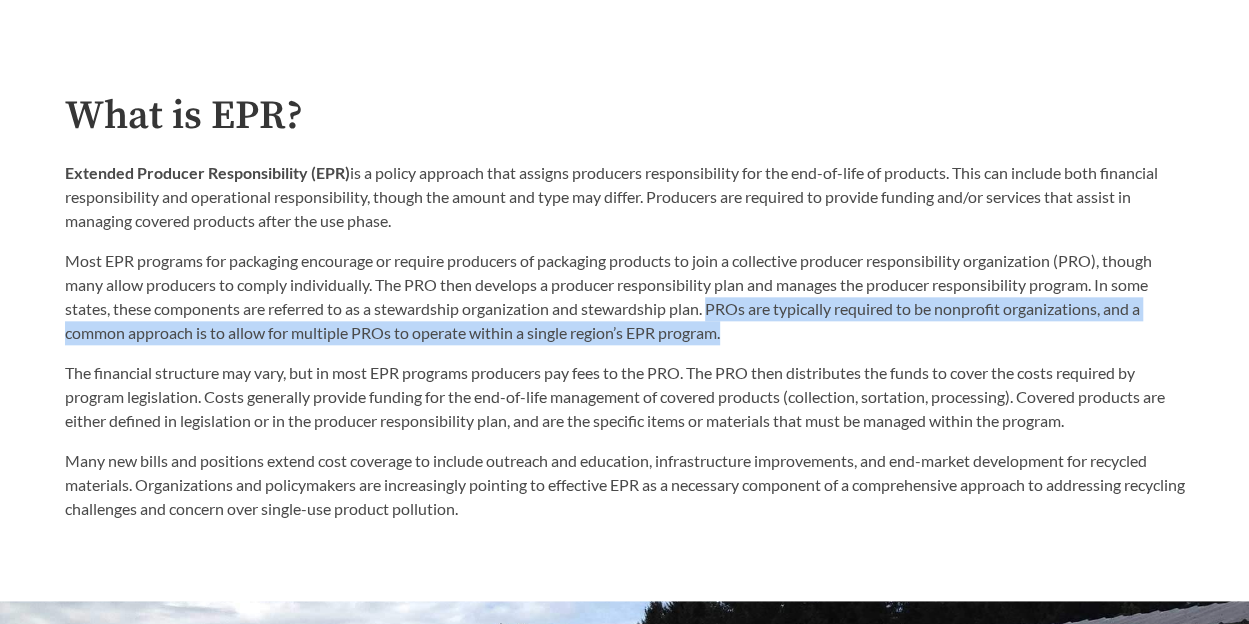 drag, startPoint x: 728, startPoint y: 339, endPoint x: 716, endPoint y: 312, distance: 29.546574 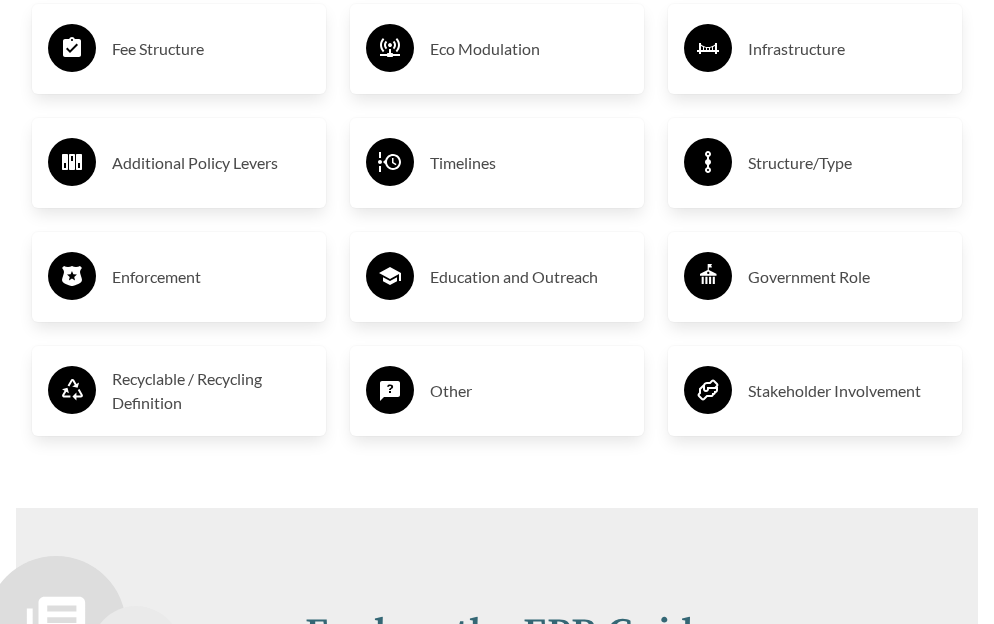 scroll, scrollTop: 3555, scrollLeft: 0, axis: vertical 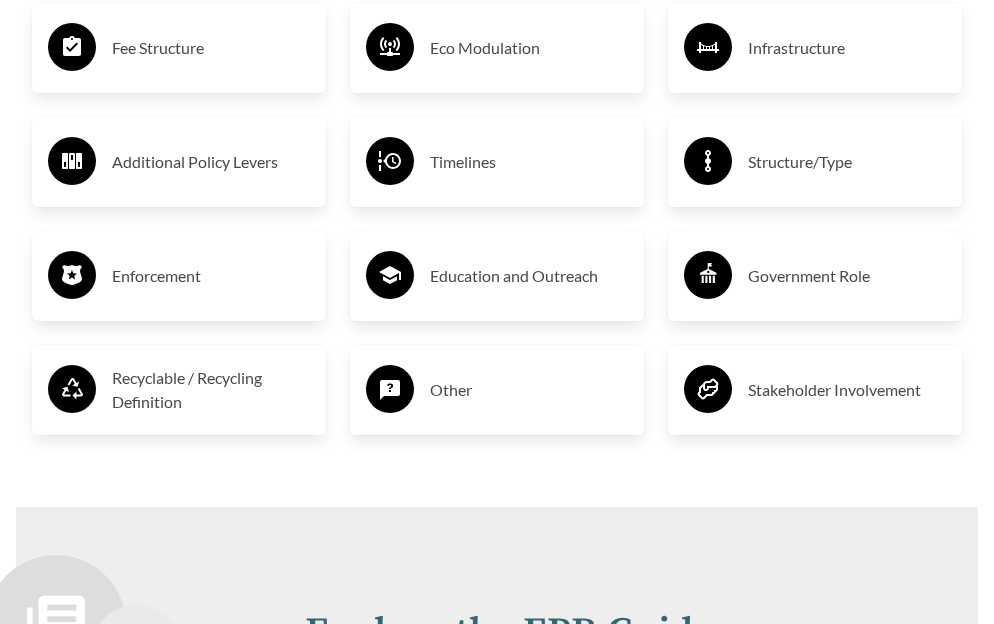 click on "Government Role" at bounding box center (847, 276) 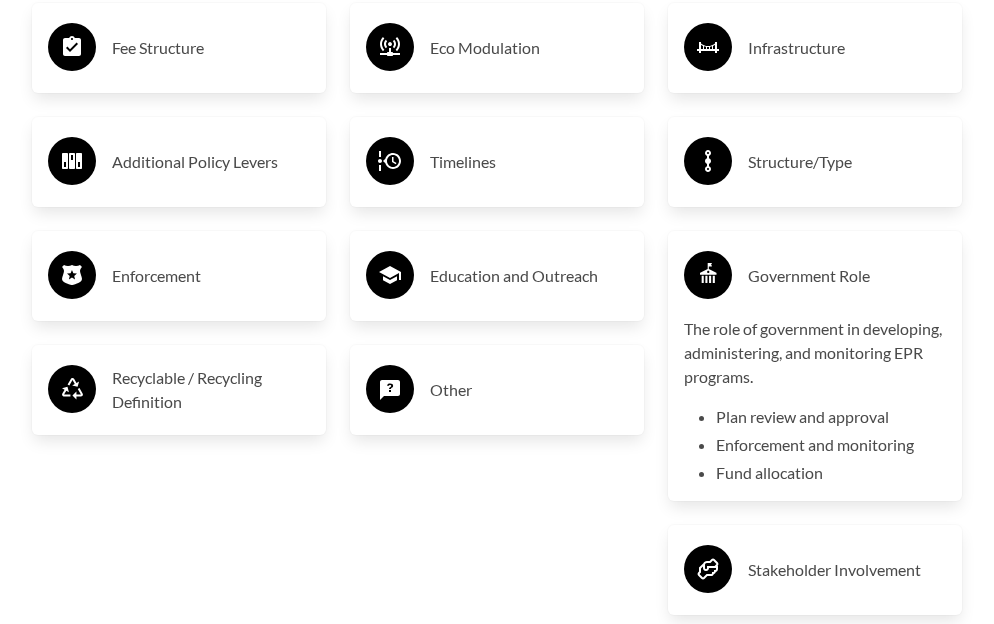 click on "The role of government in developing, administering, and monitoring EPR programs." at bounding box center (815, 353) 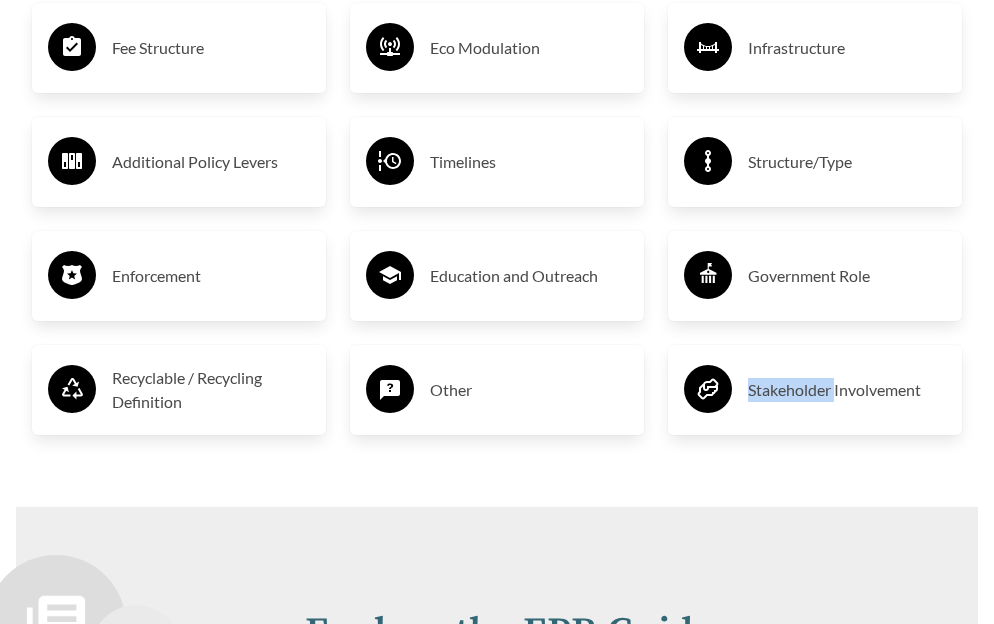 click on "Producer Definition Targets Social Considerations Infrastructure Structure/Type Government Role Stakeholder Involvement" at bounding box center (815, 48) 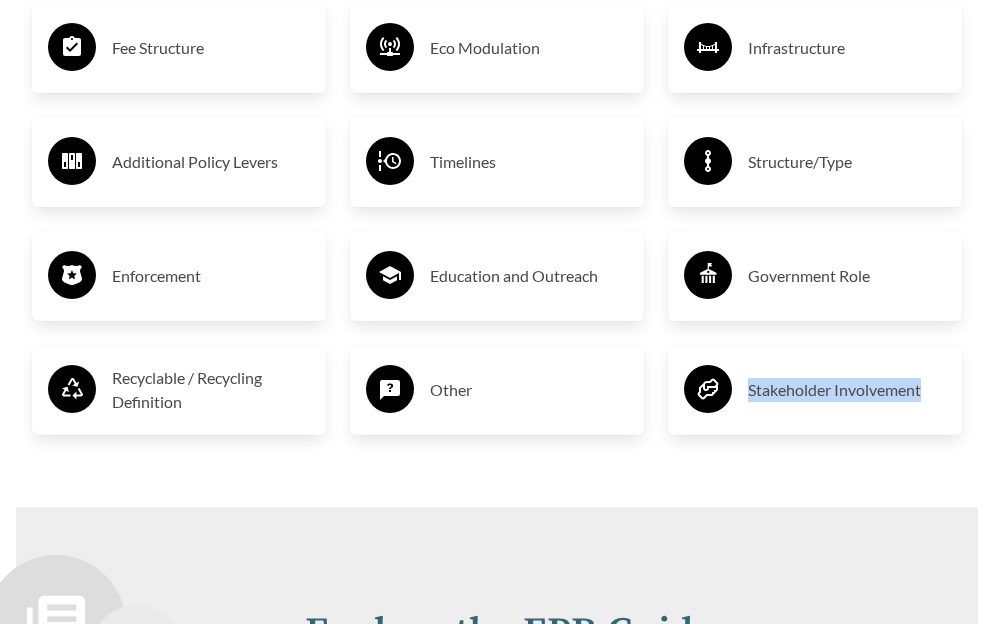 click on "Producer Definition Targets Social Considerations Infrastructure Structure/Type Government Role Stakeholder Involvement" at bounding box center [815, 48] 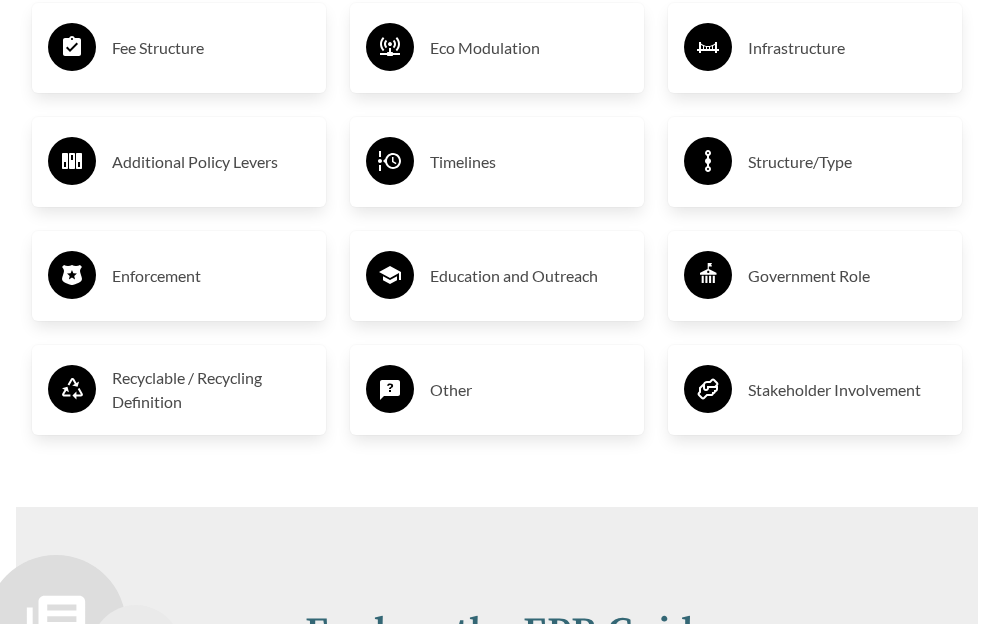 click on "Government Role" at bounding box center [815, 276] 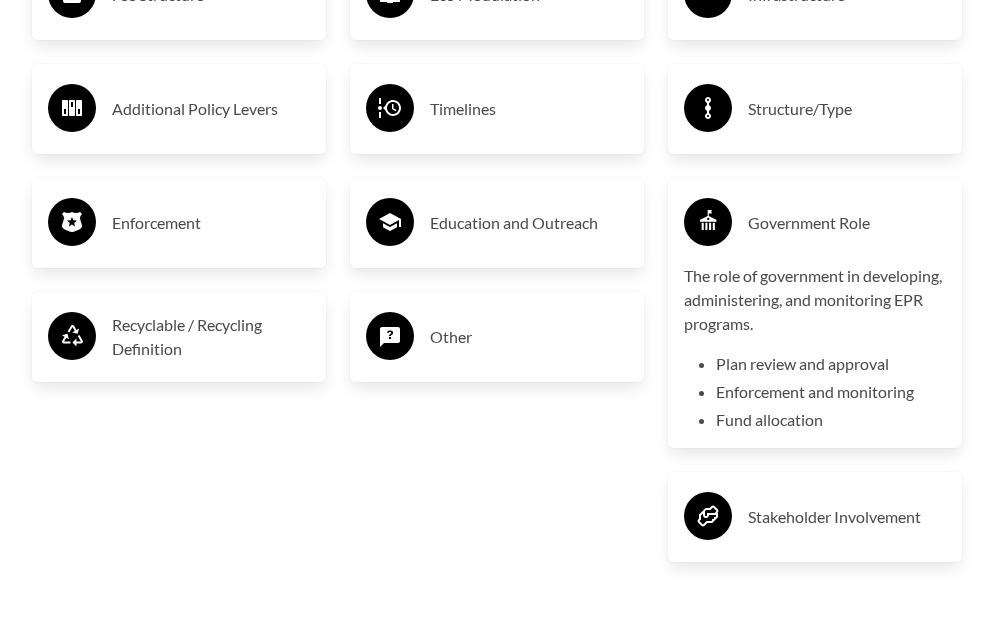 scroll, scrollTop: 3609, scrollLeft: 0, axis: vertical 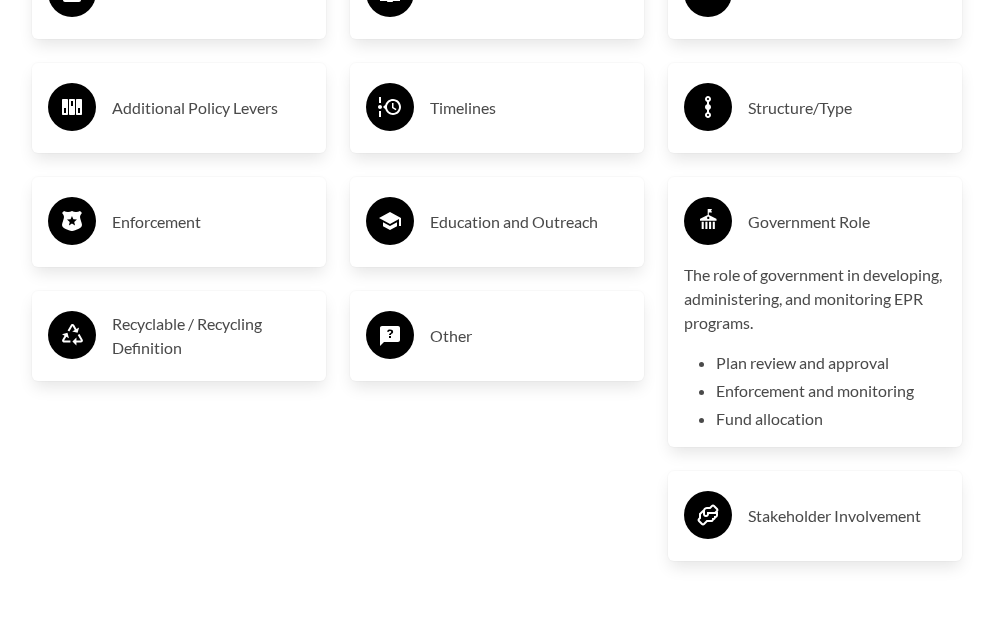 click on "Government Role" at bounding box center (847, 222) 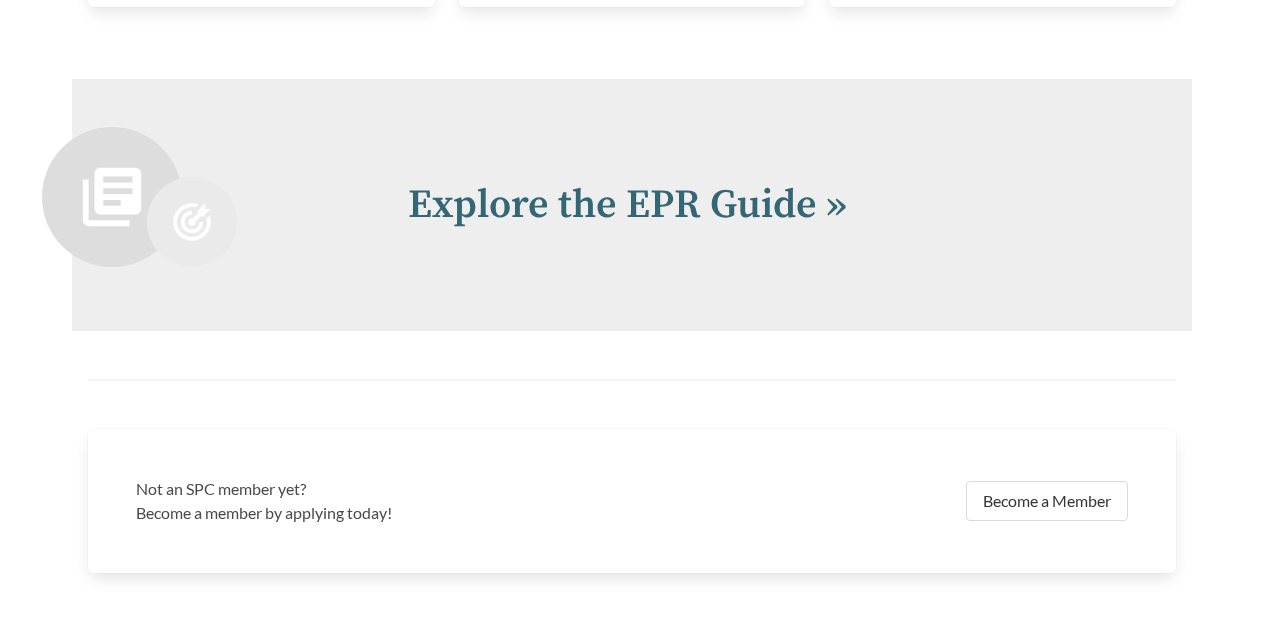 scroll, scrollTop: 4190, scrollLeft: 0, axis: vertical 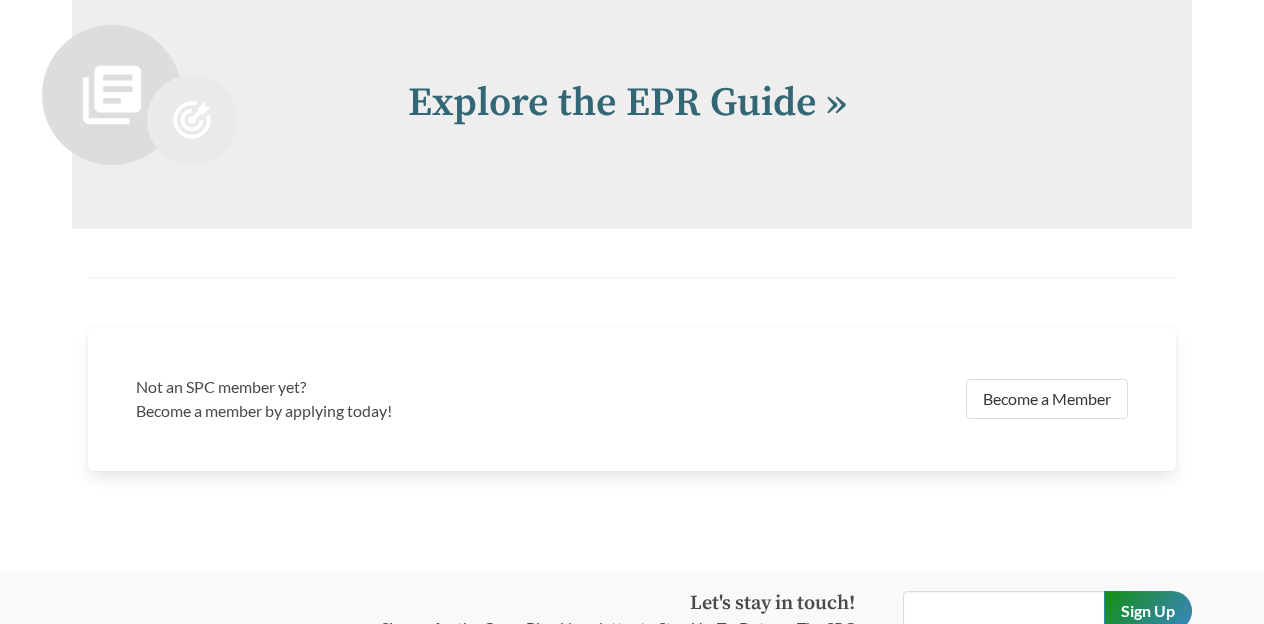 click on "Explore the EPR Guide »" at bounding box center (632, 103) 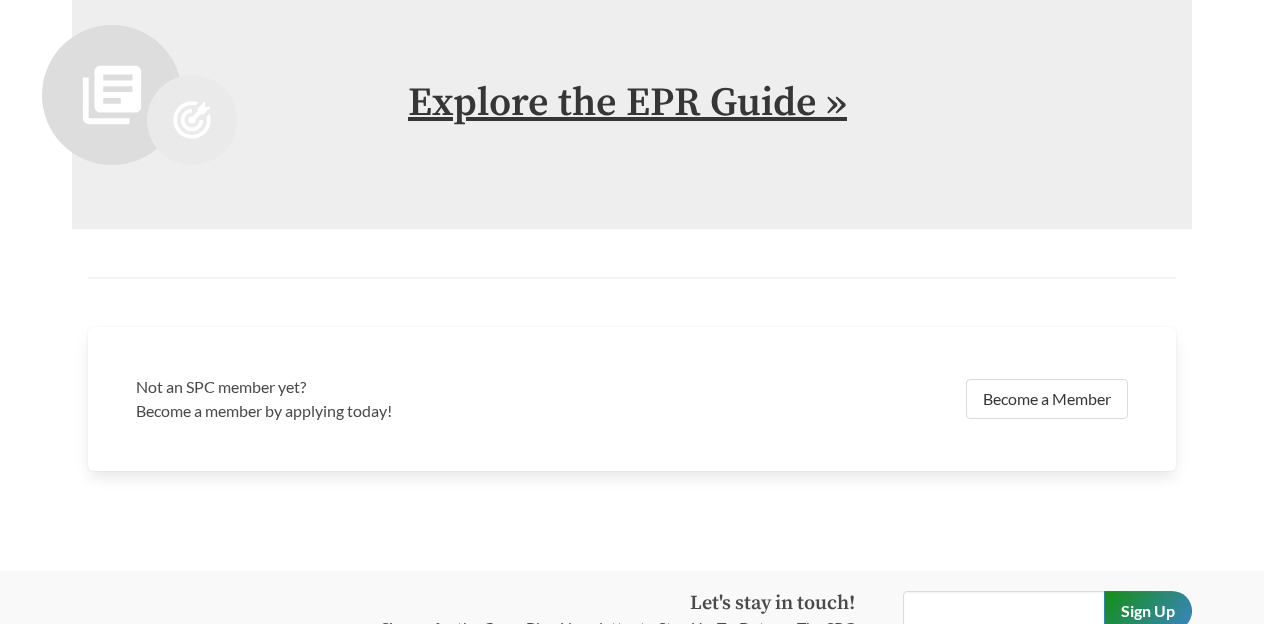 click on "Explore the EPR Guide »" at bounding box center [627, 103] 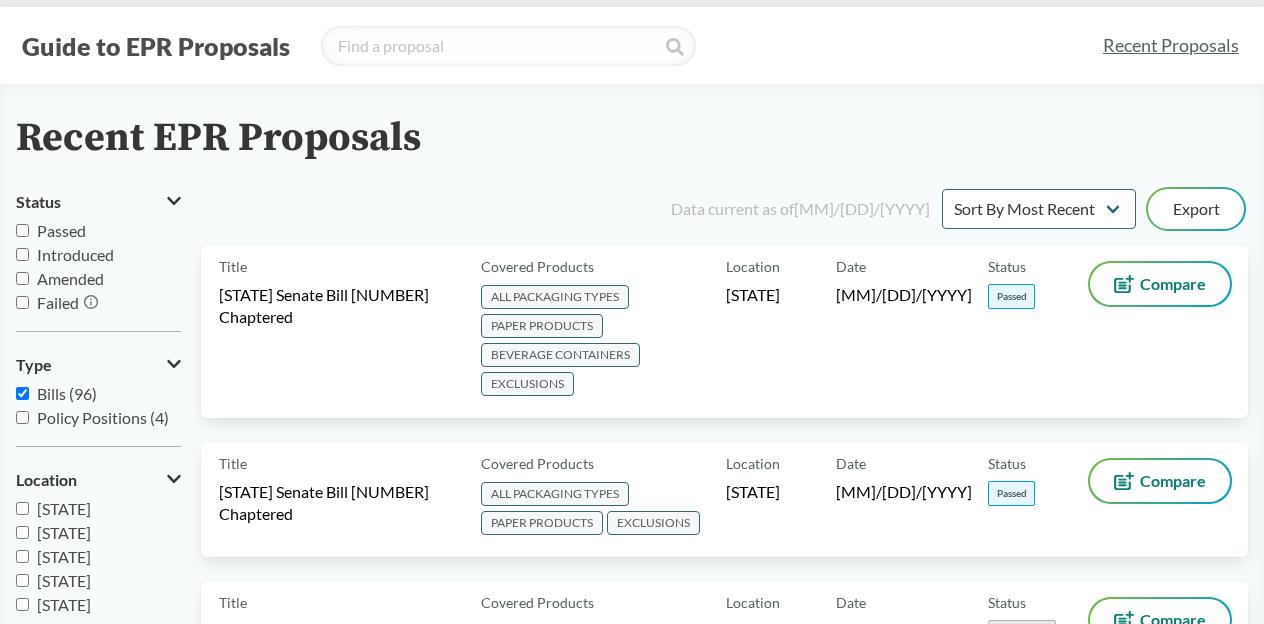 scroll, scrollTop: 34, scrollLeft: 0, axis: vertical 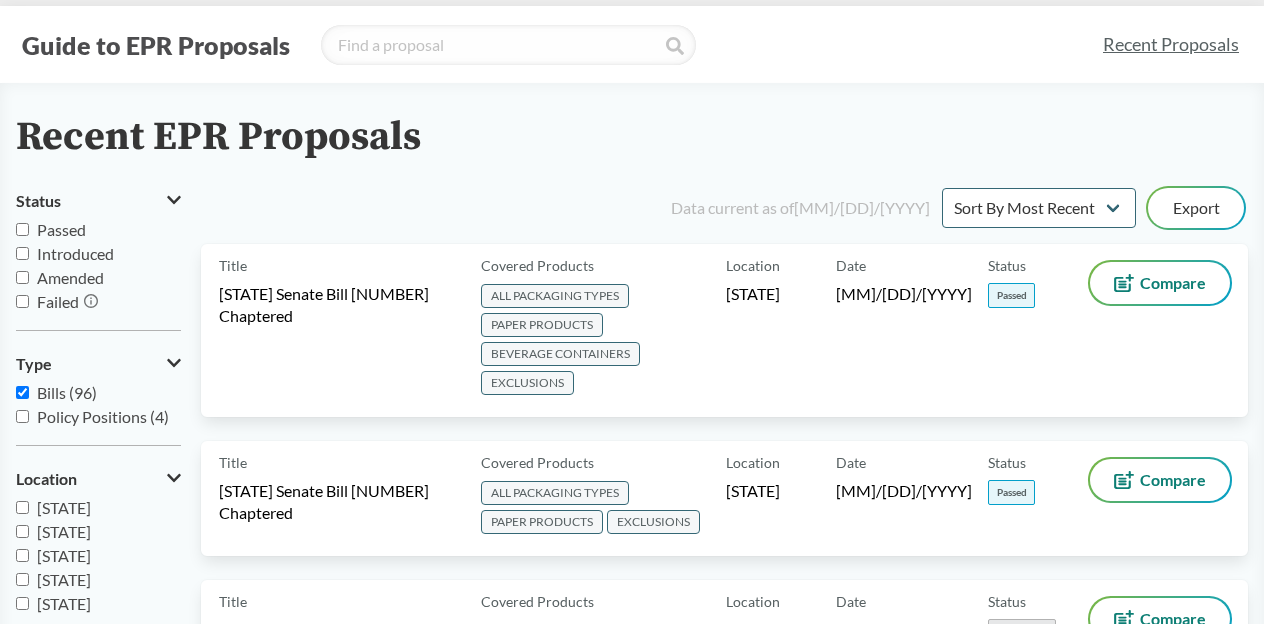 click on "Introduced" at bounding box center (75, 253) 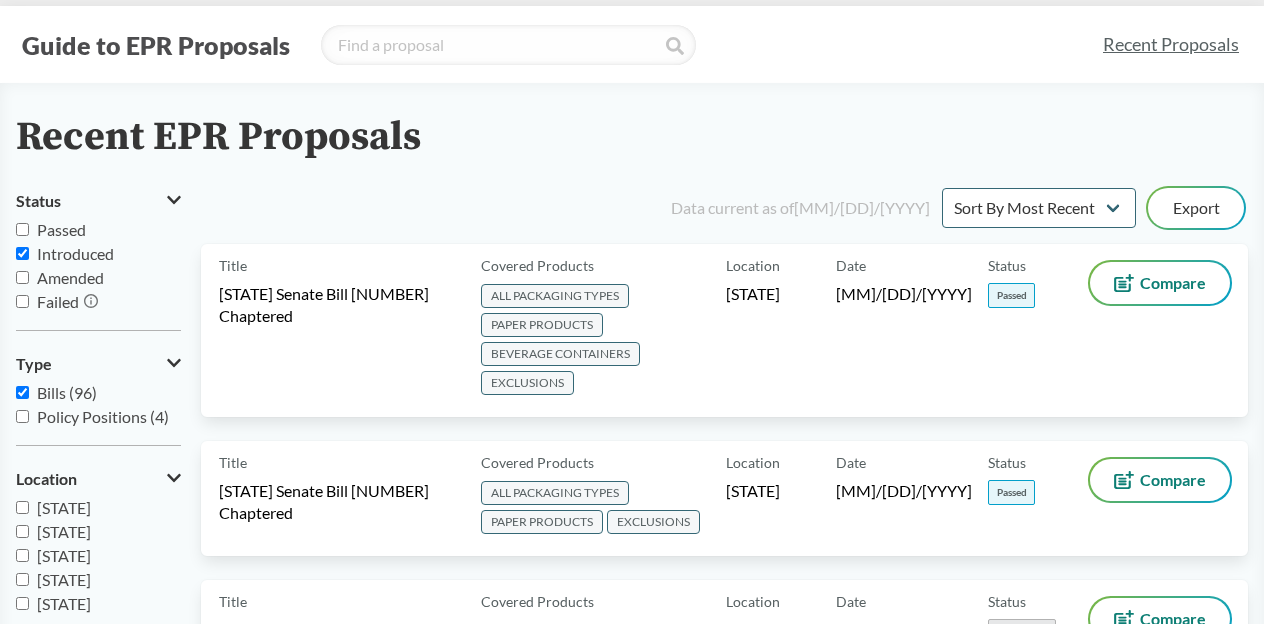 checkbox on "true" 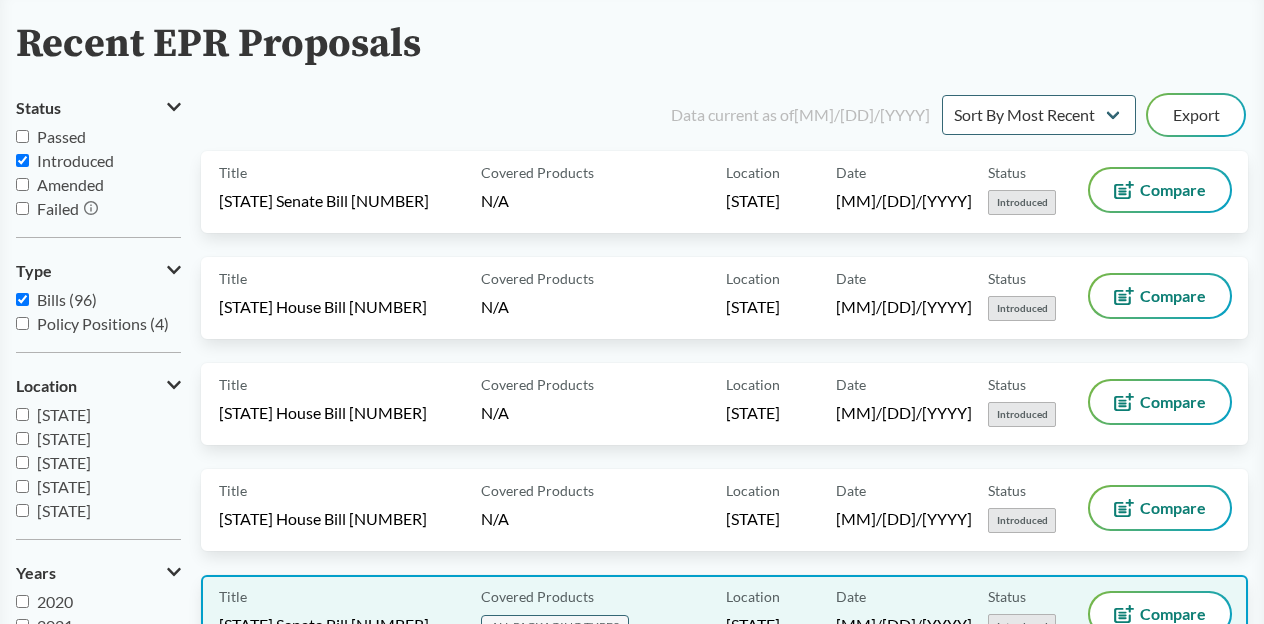 scroll, scrollTop: 128, scrollLeft: 0, axis: vertical 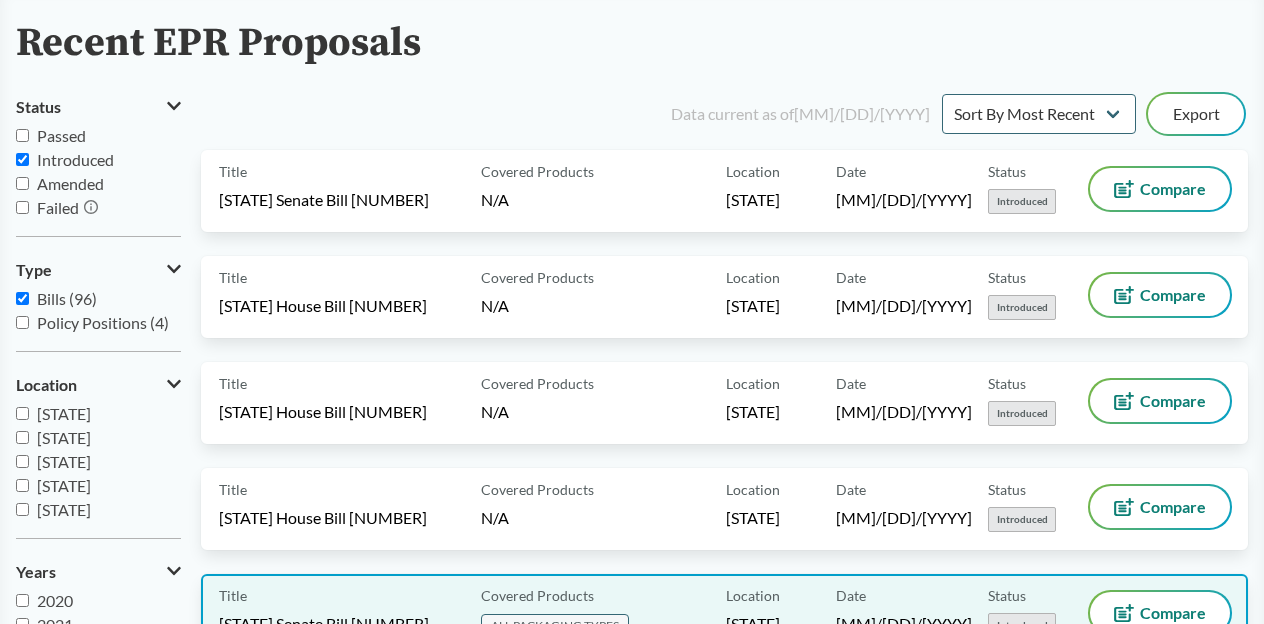 click on "Title Rhode Island House Bill 6207 Covered Products N/A Location Rhode Island Date 04/09/2025 Status Introduced Compare" at bounding box center [724, 403] 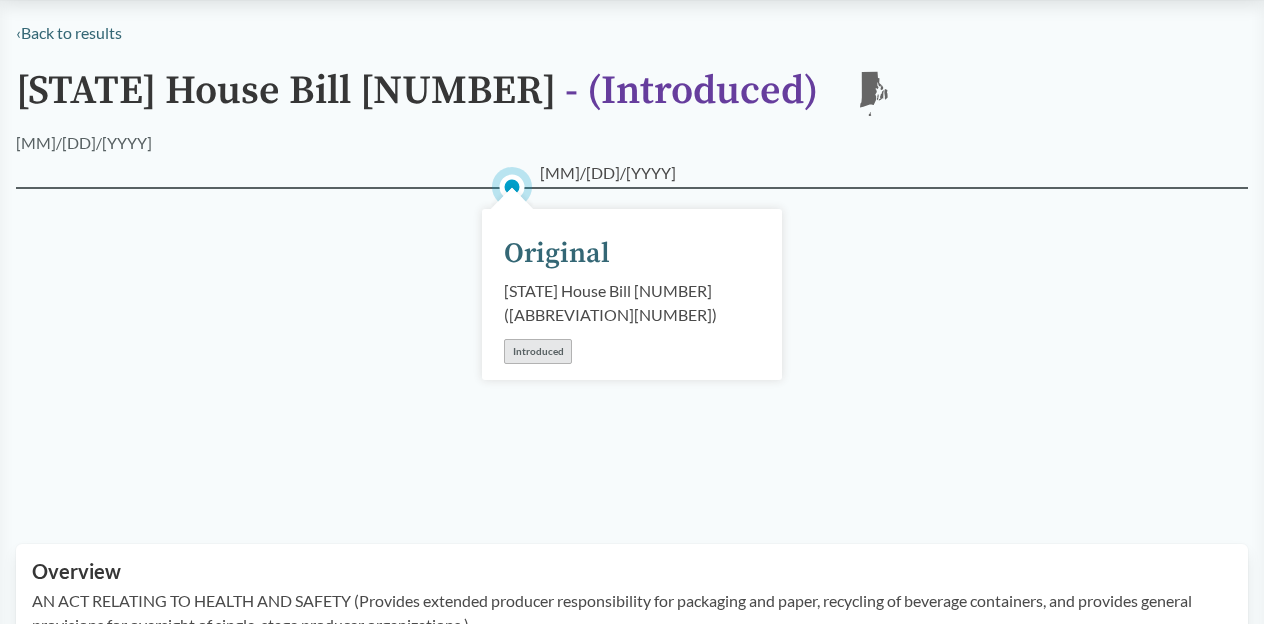 scroll, scrollTop: 0, scrollLeft: 0, axis: both 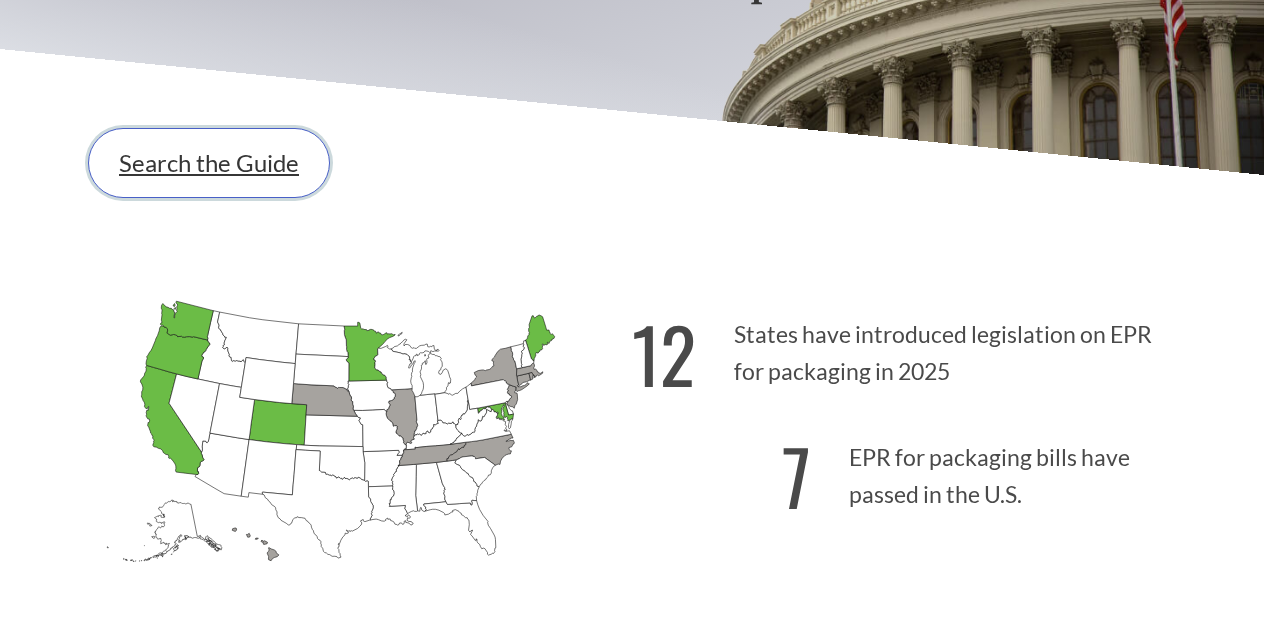 click on "Search the Guide" at bounding box center [209, 163] 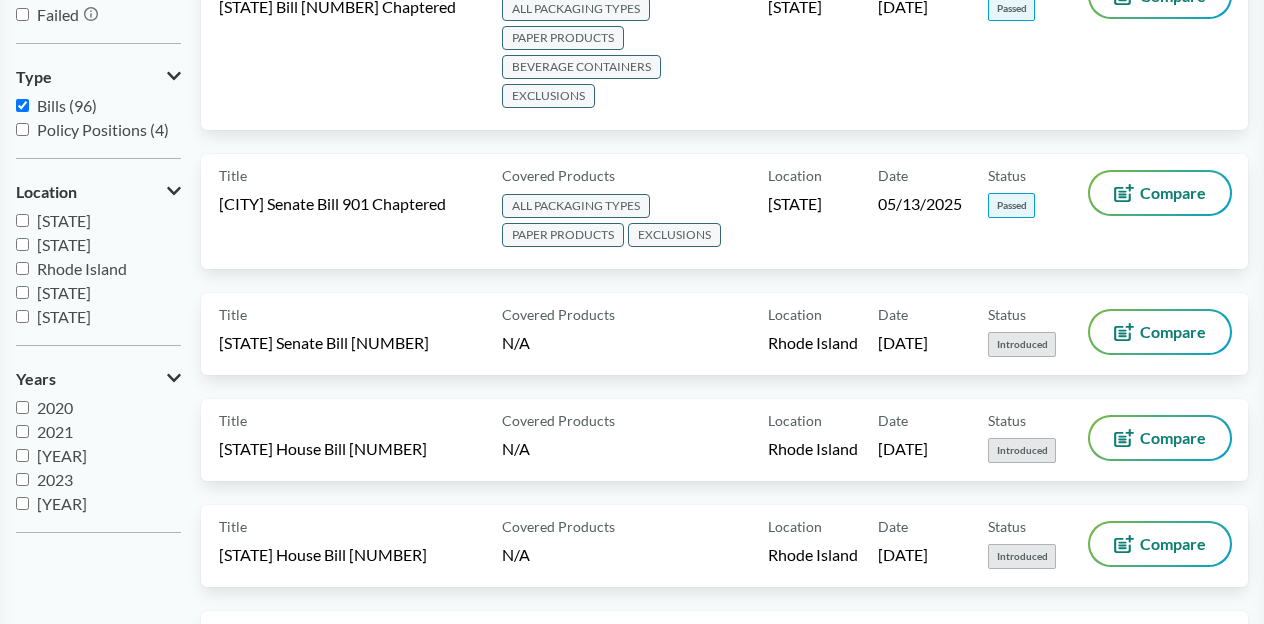 scroll, scrollTop: 0, scrollLeft: 0, axis: both 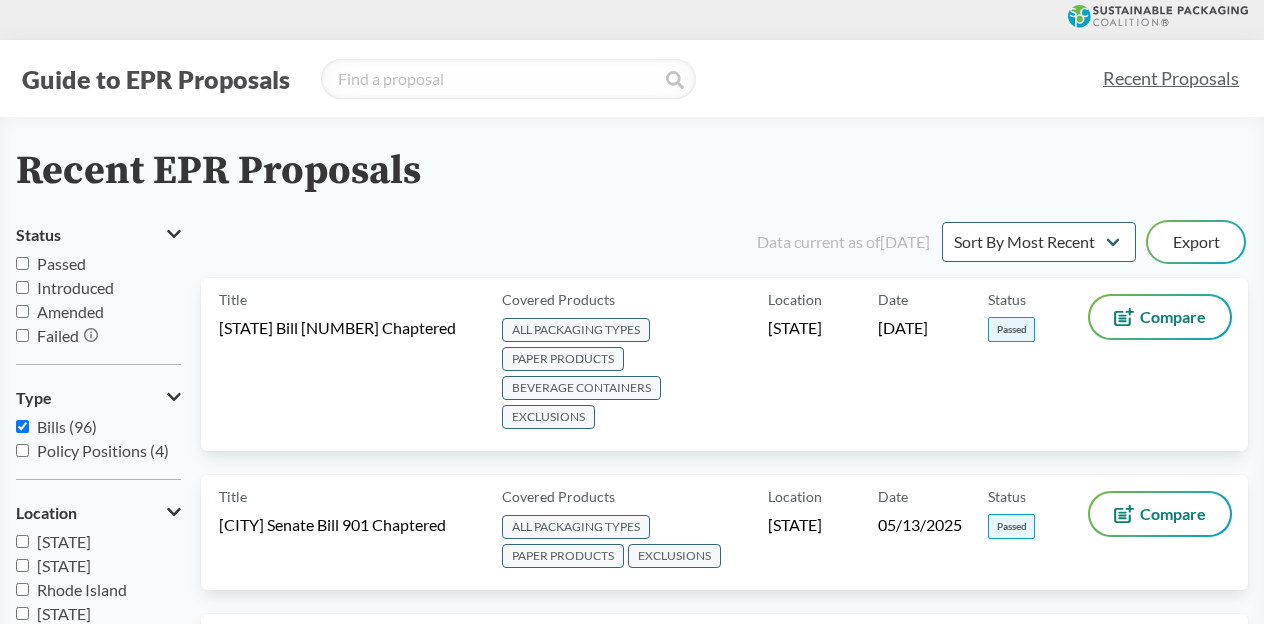 click on "Passed" at bounding box center [61, 263] 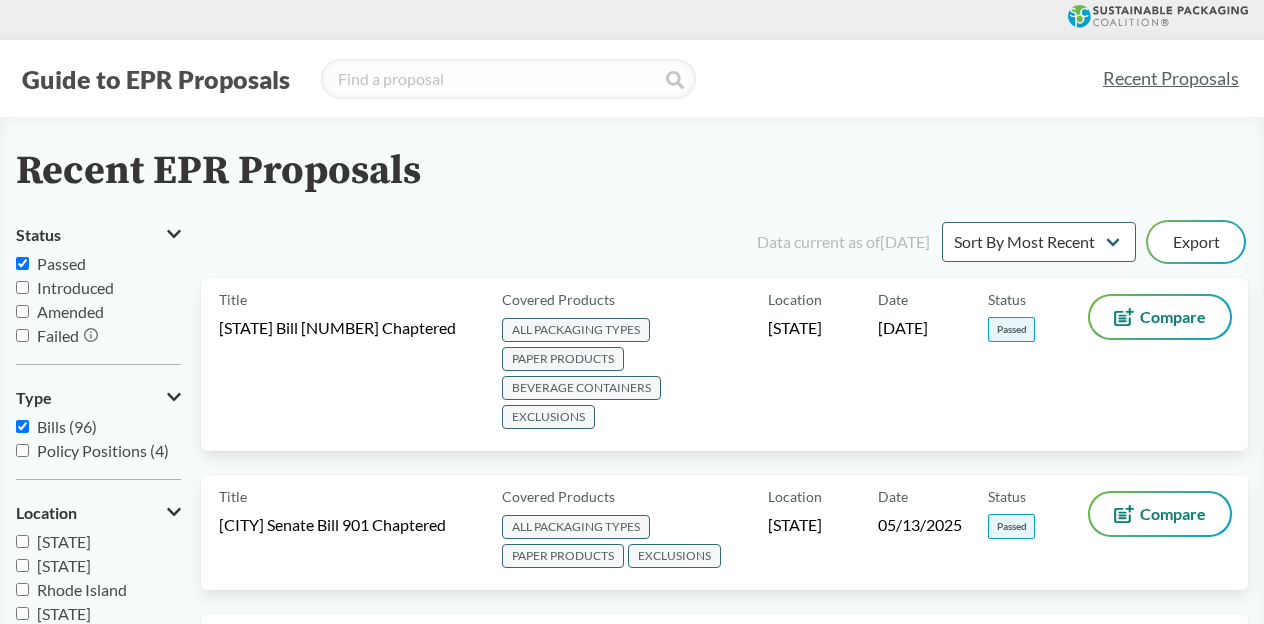checkbox on "true" 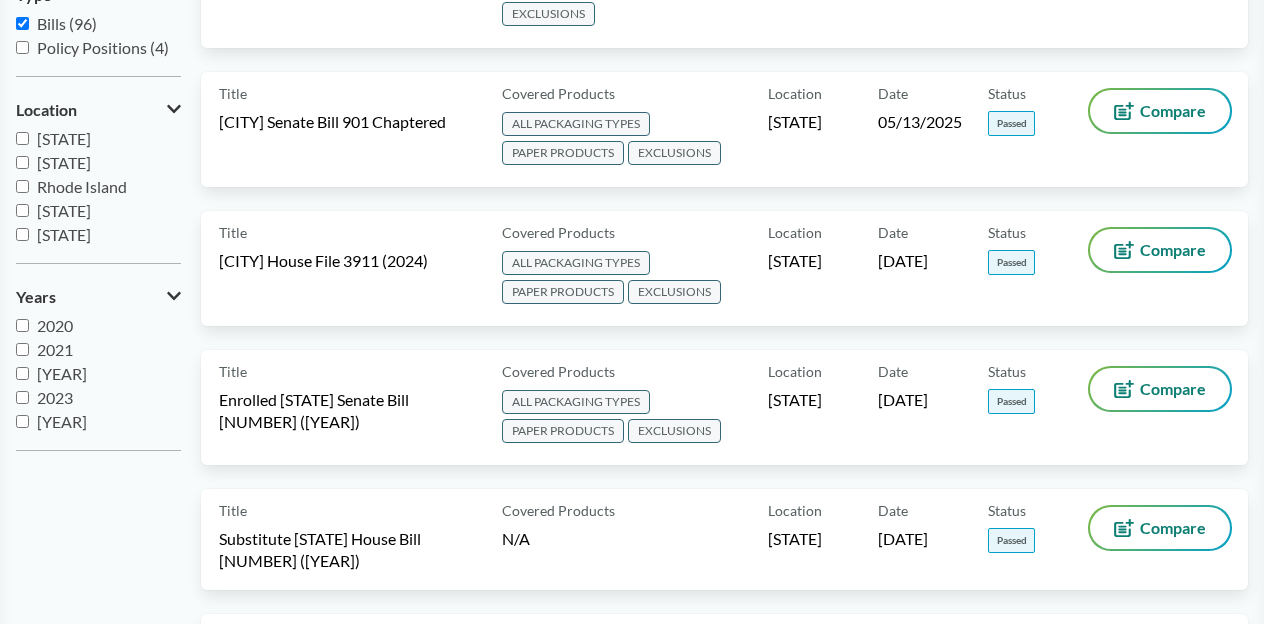 scroll, scrollTop: 467, scrollLeft: 0, axis: vertical 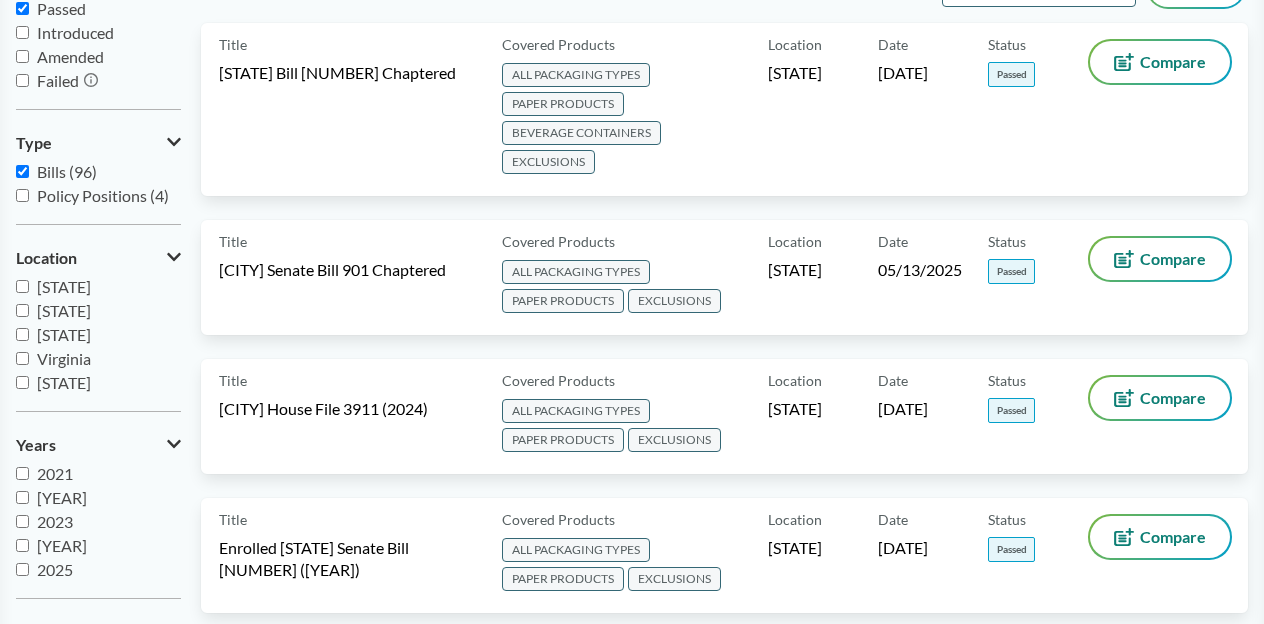 click on "Colorado" at bounding box center (22, 334) 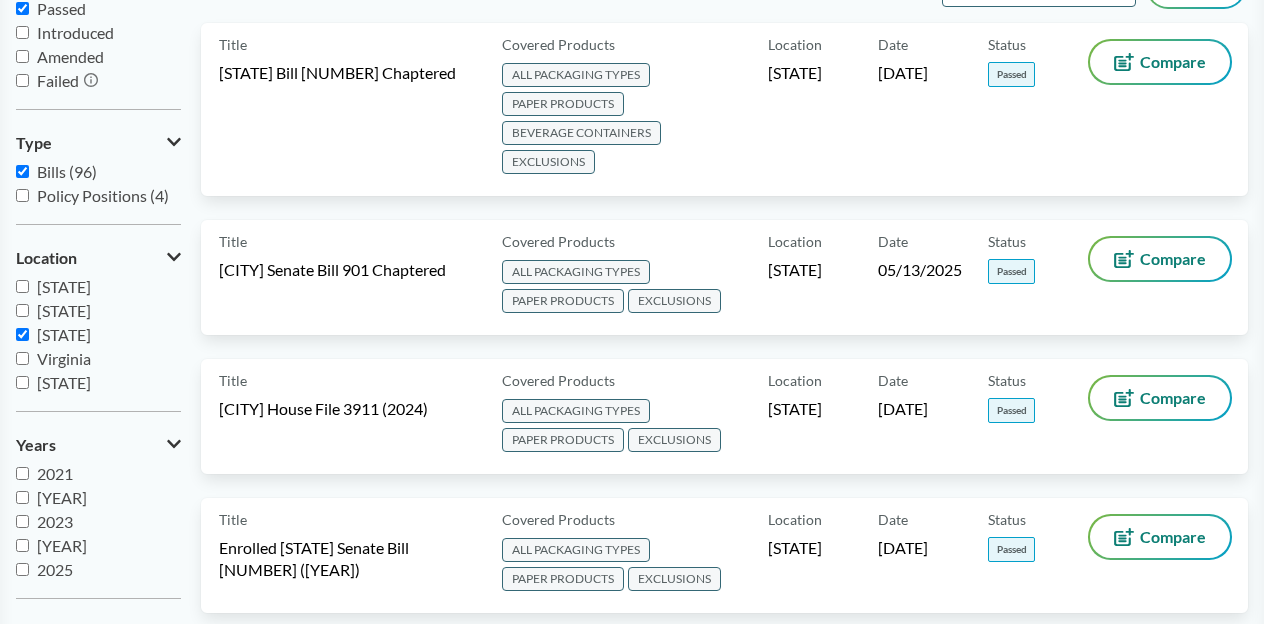 checkbox on "true" 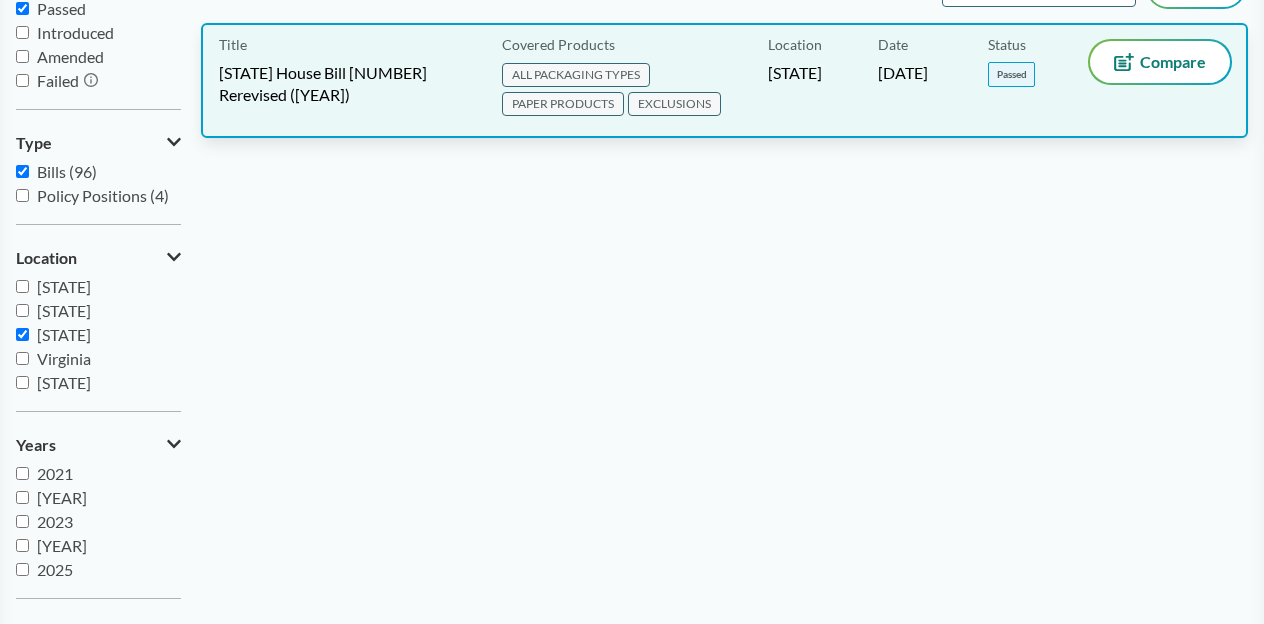 click on "Colorado House Bill 22-1355 Rerevised (2022)" at bounding box center [348, 84] 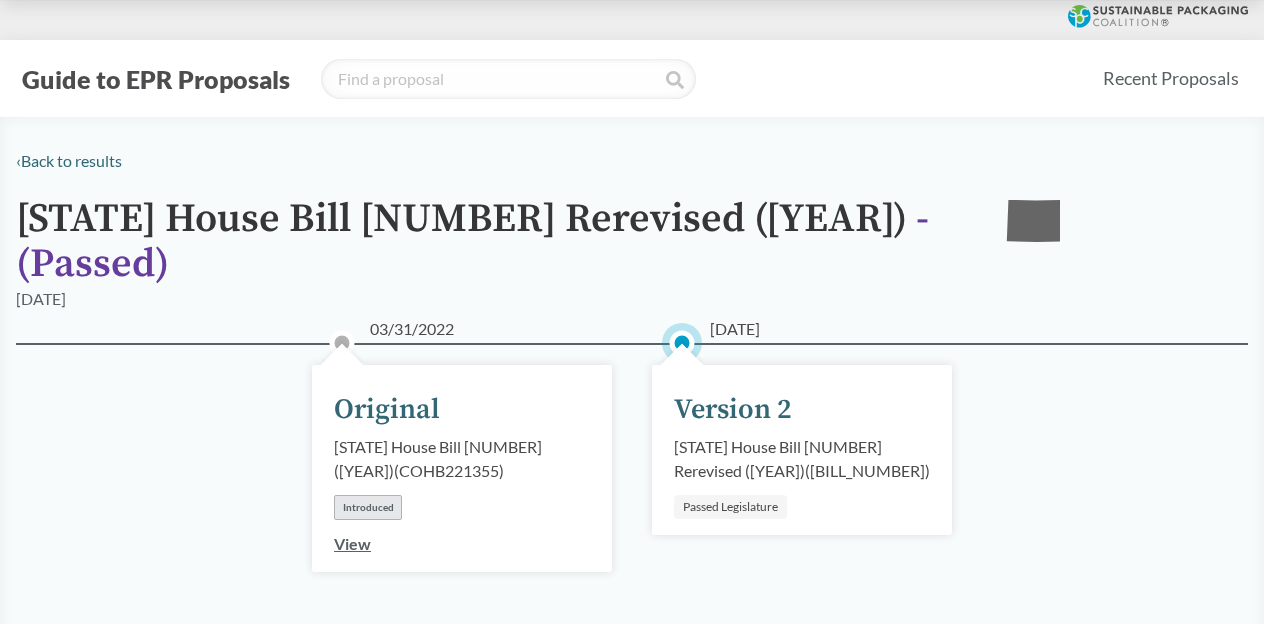 click on "Colorado House Bill 22-1355 Rerevised (2022)   - ( Passed )" at bounding box center [496, 242] 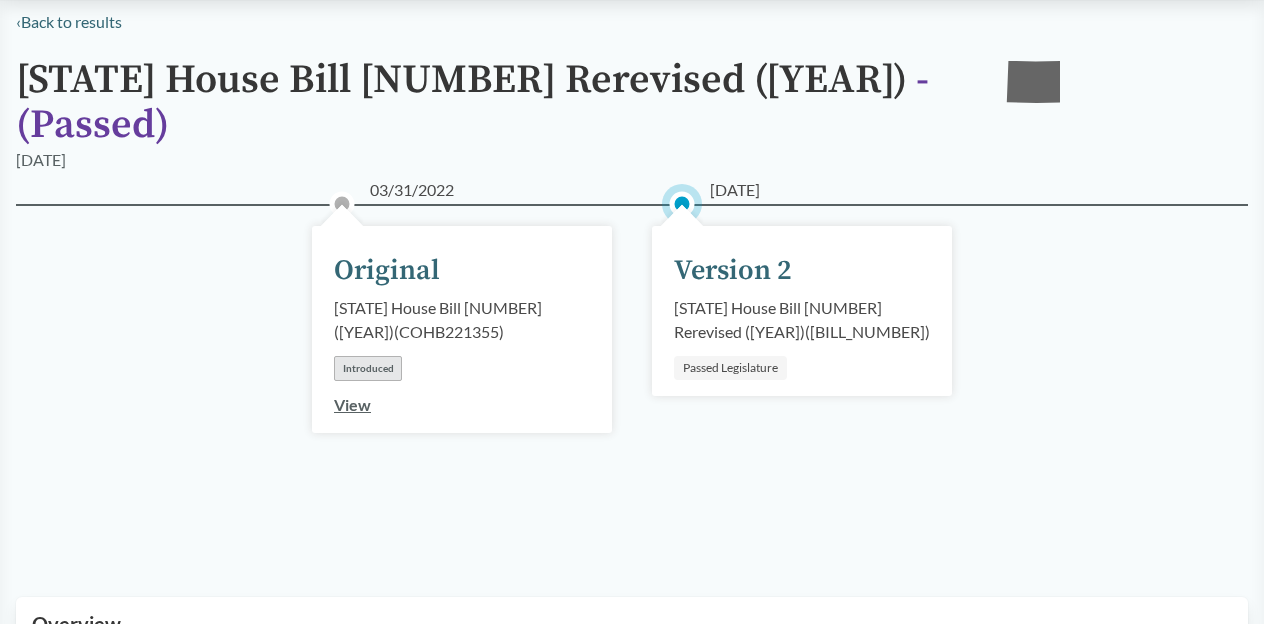 scroll, scrollTop: 408, scrollLeft: 0, axis: vertical 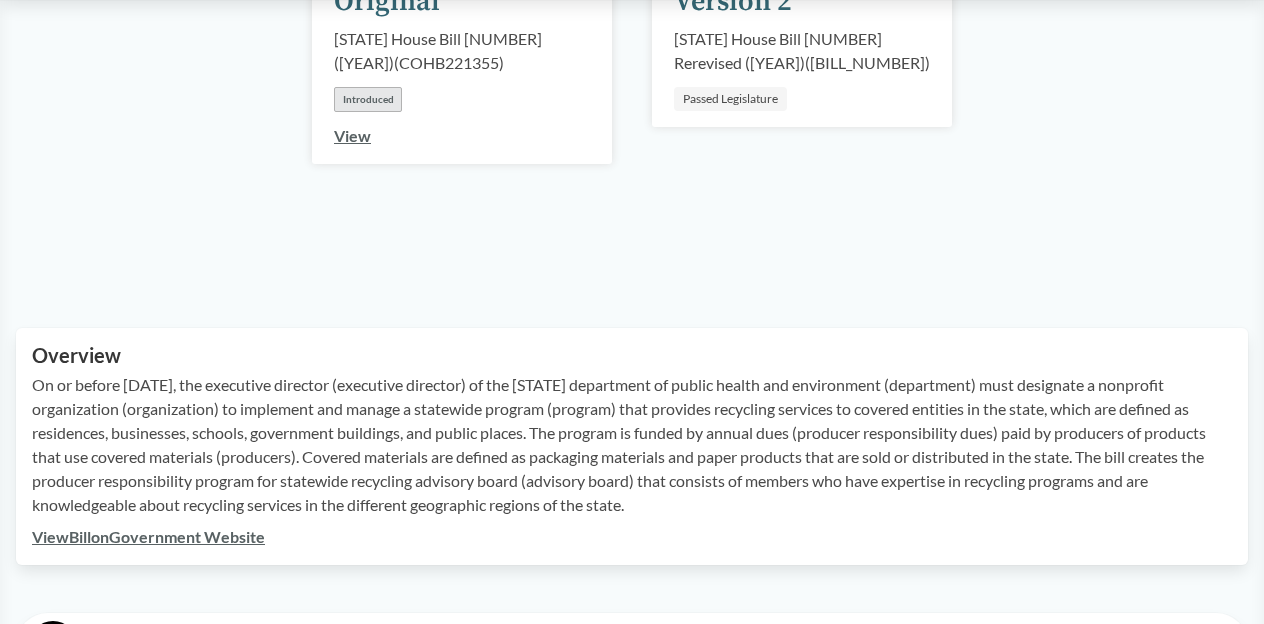 click on "On or before June 1, 2023, the executive director (executive director) of the Colorado department of public health and environment (department) must designate a nonprofit organization (organization) to implement and manage a statewide program (program) that provides recycling services to covered entities in the state, which are defined as residences, businesses, schools, government buildings, and public places. The program is funded by annual dues (producer responsibility dues) paid by producers of products that use covered materials (producers). Covered materials are defined as packaging materials and paper products that are sold or distributed in the state. The bill creates the producer responsibility program for statewide recycling advisory board (advisory board) that consists of members who have expertise in recycling programs and are knowledgeable about recycling services in the different geographic regions of the state." at bounding box center (632, 445) 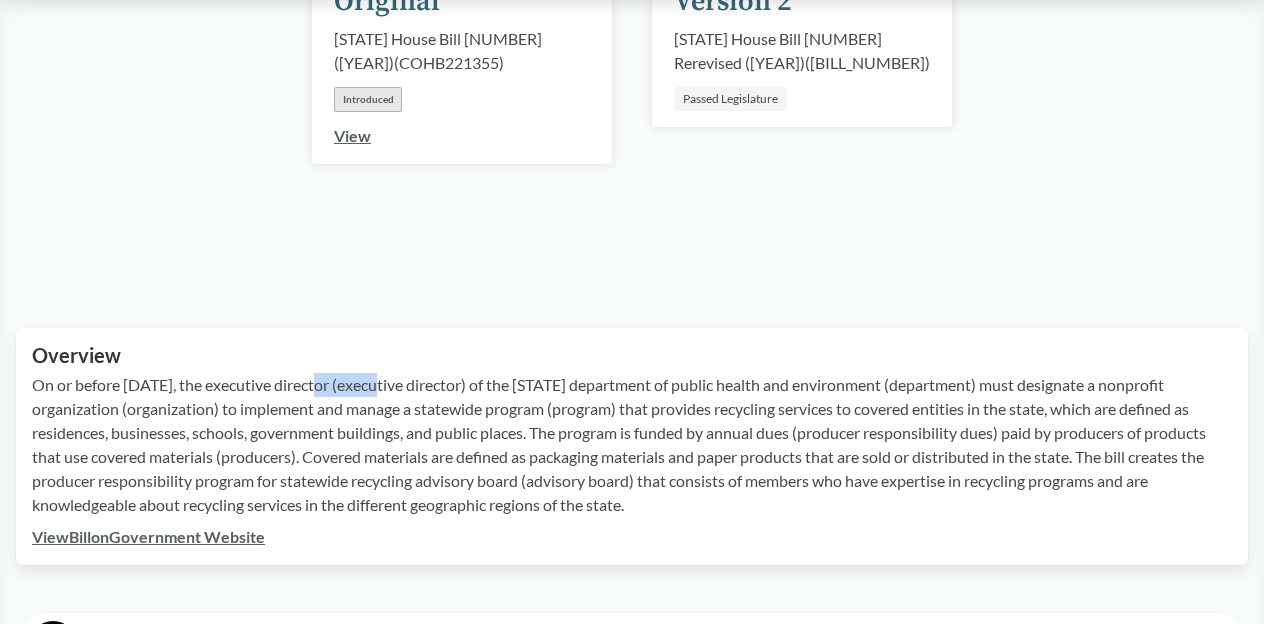 click on "On or before June 1, 2023, the executive director (executive director) of the Colorado department of public health and environment (department) must designate a nonprofit organization (organization) to implement and manage a statewide program (program) that provides recycling services to covered entities in the state, which are defined as residences, businesses, schools, government buildings, and public places. The program is funded by annual dues (producer responsibility dues) paid by producers of products that use covered materials (producers). Covered materials are defined as packaging materials and paper products that are sold or distributed in the state. The bill creates the producer responsibility program for statewide recycling advisory board (advisory board) that consists of members who have expertise in recycling programs and are knowledgeable about recycling services in the different geographic regions of the state." at bounding box center (632, 445) 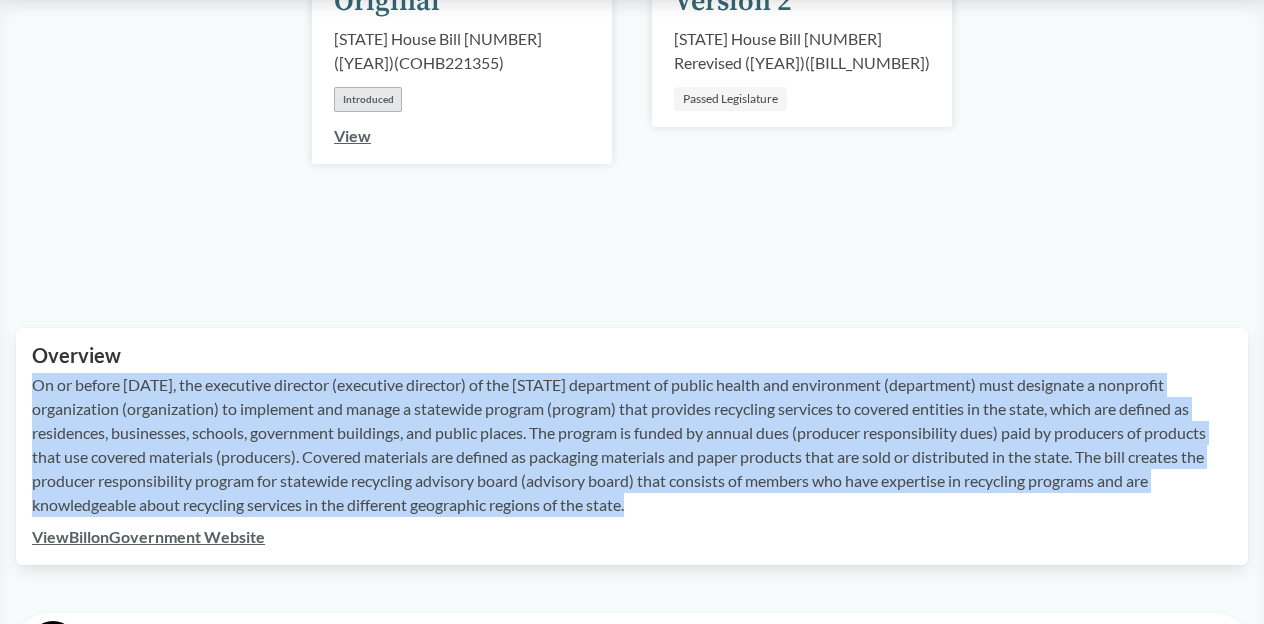click on "On or before June 1, 2023, the executive director (executive director) of the Colorado department of public health and environment (department) must designate a nonprofit organization (organization) to implement and manage a statewide program (program) that provides recycling services to covered entities in the state, which are defined as residences, businesses, schools, government buildings, and public places. The program is funded by annual dues (producer responsibility dues) paid by producers of products that use covered materials (producers). Covered materials are defined as packaging materials and paper products that are sold or distributed in the state. The bill creates the producer responsibility program for statewide recycling advisory board (advisory board) that consists of members who have expertise in recycling programs and are knowledgeable about recycling services in the different geographic regions of the state." at bounding box center (632, 445) 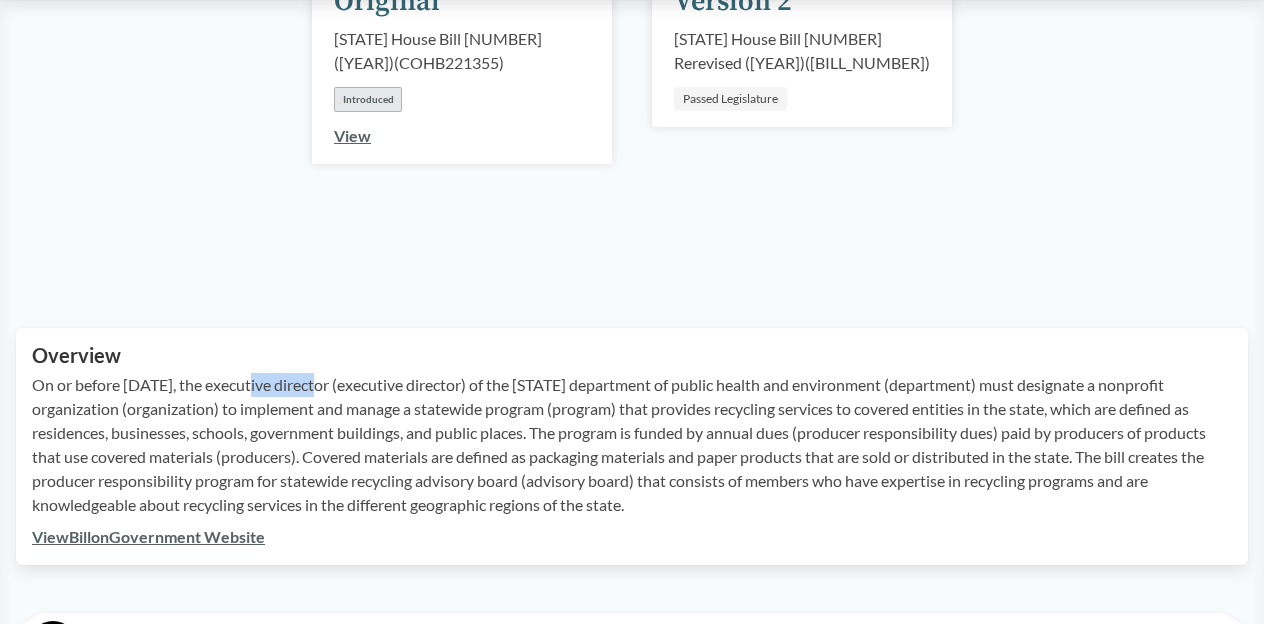 click on "On or before June 1, 2023, the executive director (executive director) of the Colorado department of public health and environment (department) must designate a nonprofit organization (organization) to implement and manage a statewide program (program) that provides recycling services to covered entities in the state, which are defined as residences, businesses, schools, government buildings, and public places. The program is funded by annual dues (producer responsibility dues) paid by producers of products that use covered materials (producers). Covered materials are defined as packaging materials and paper products that are sold or distributed in the state. The bill creates the producer responsibility program for statewide recycling advisory board (advisory board) that consists of members who have expertise in recycling programs and are knowledgeable about recycling services in the different geographic regions of the state." at bounding box center (632, 445) 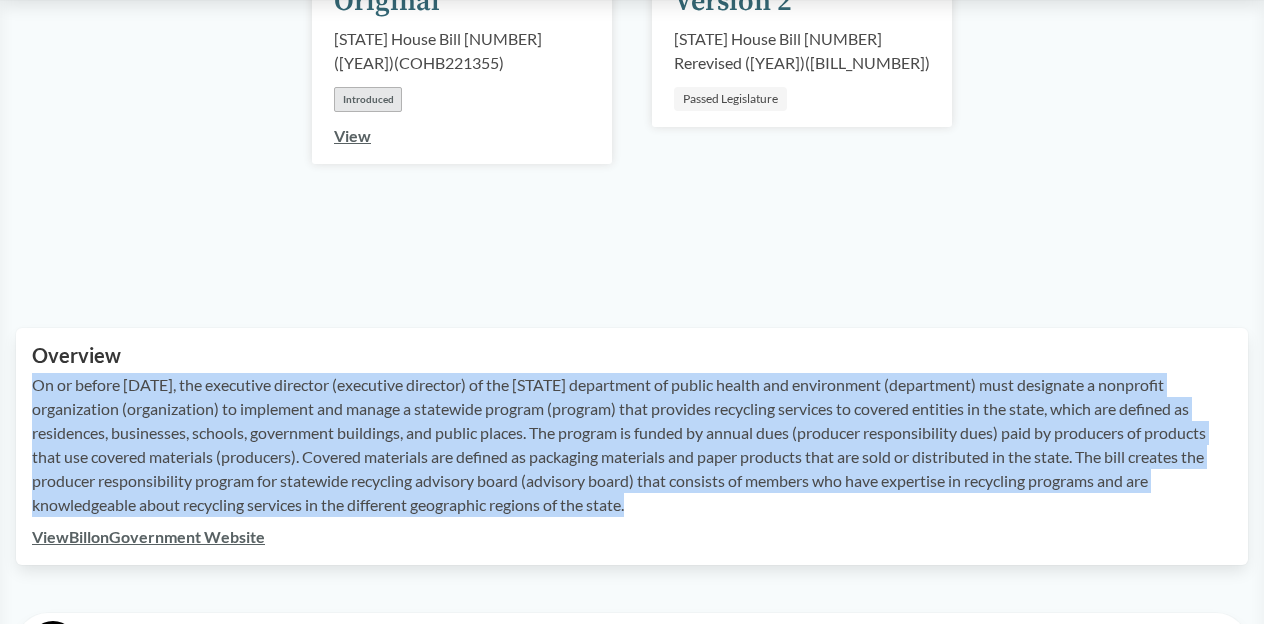 click on "On or before June 1, 2023, the executive director (executive director) of the Colorado department of public health and environment (department) must designate a nonprofit organization (organization) to implement and manage a statewide program (program) that provides recycling services to covered entities in the state, which are defined as residences, businesses, schools, government buildings, and public places. The program is funded by annual dues (producer responsibility dues) paid by producers of products that use covered materials (producers). Covered materials are defined as packaging materials and paper products that are sold or distributed in the state. The bill creates the producer responsibility program for statewide recycling advisory board (advisory board) that consists of members who have expertise in recycling programs and are knowledgeable about recycling services in the different geographic regions of the state." at bounding box center (632, 445) 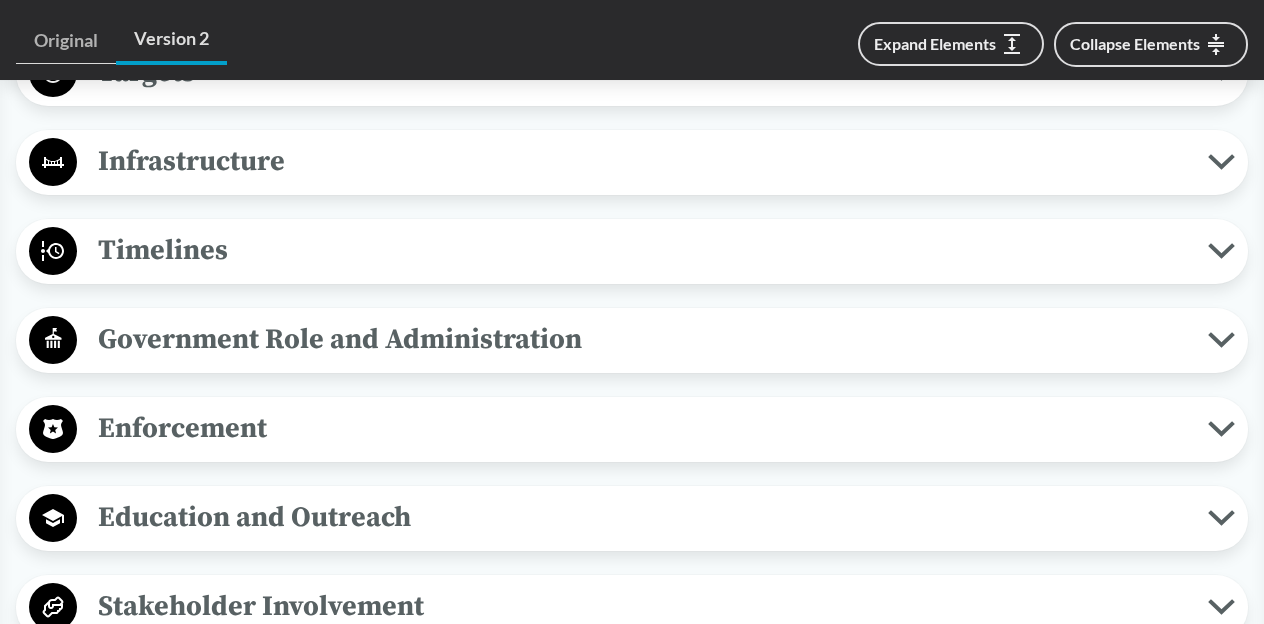 scroll, scrollTop: 1801, scrollLeft: 0, axis: vertical 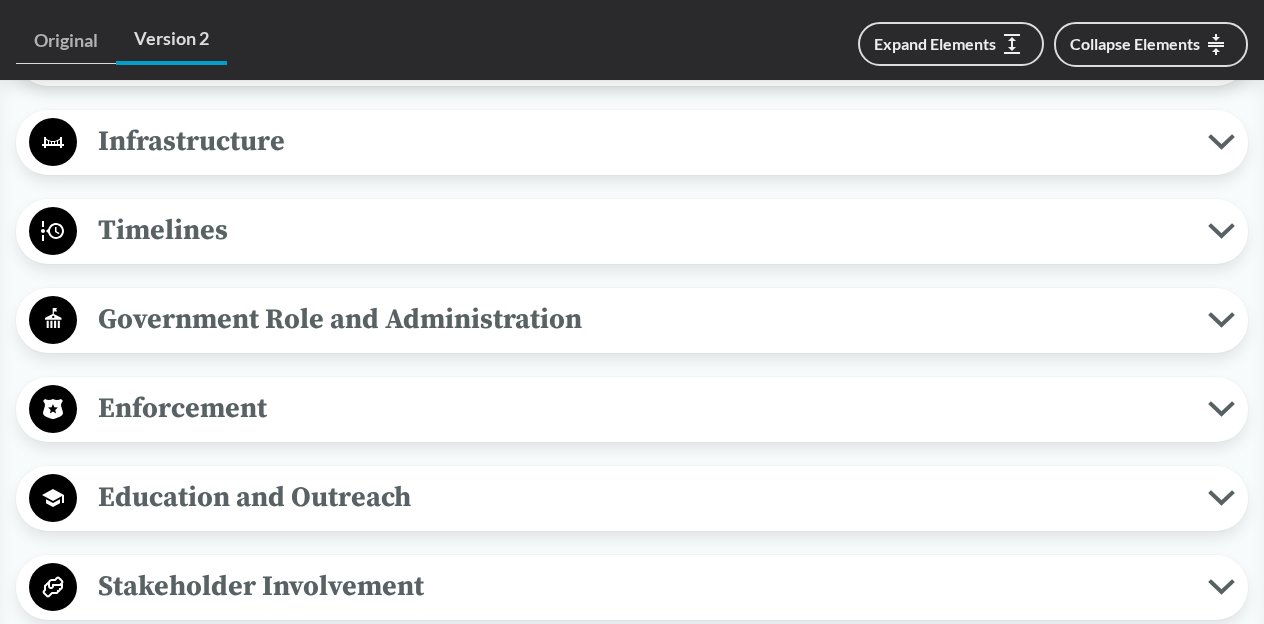 click on "Government Role and Administration" at bounding box center (642, 319) 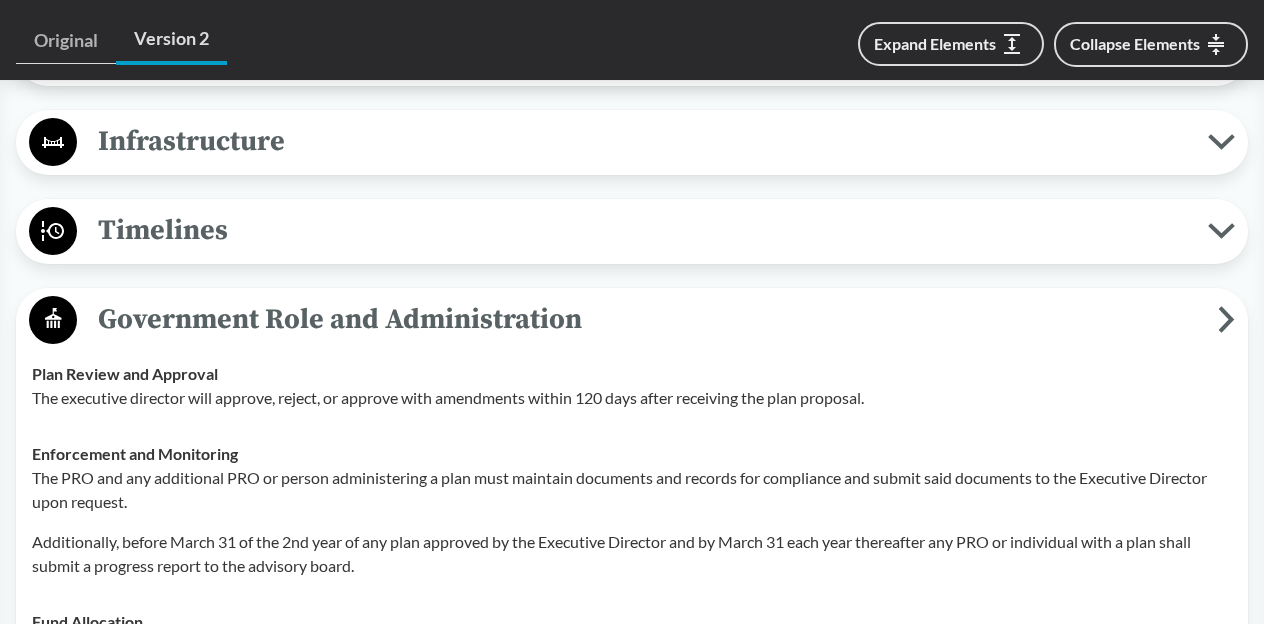 scroll, scrollTop: 1871, scrollLeft: 0, axis: vertical 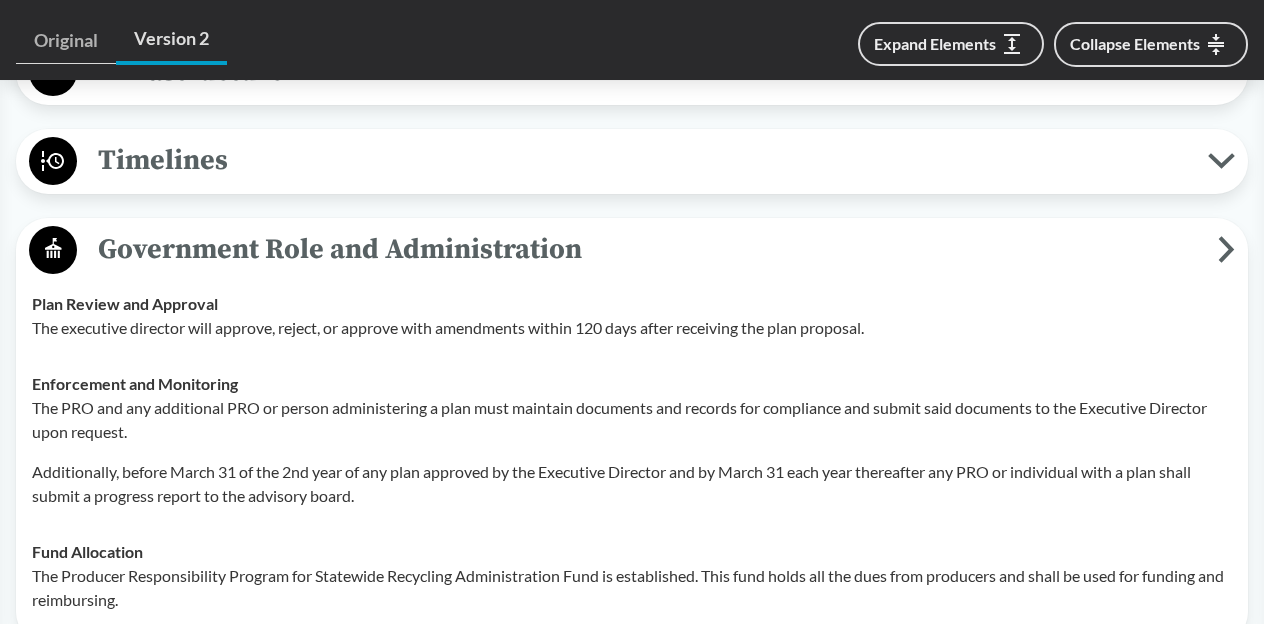 click on "Government Role and Administration" at bounding box center [647, 249] 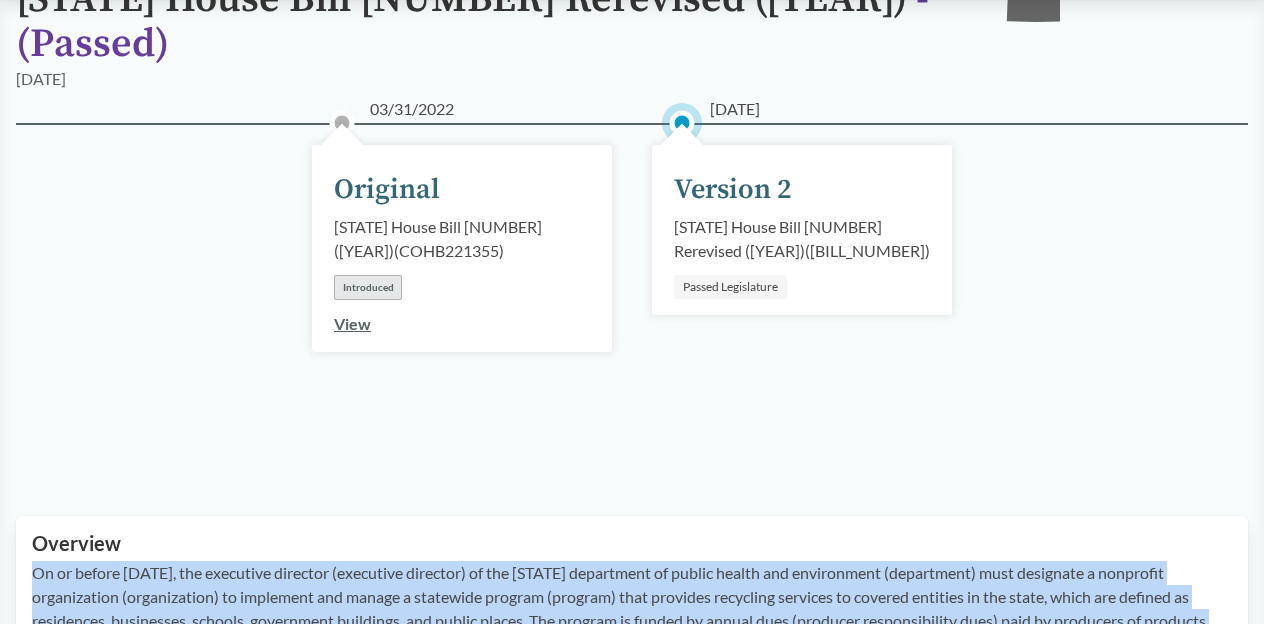 scroll, scrollTop: 123, scrollLeft: 0, axis: vertical 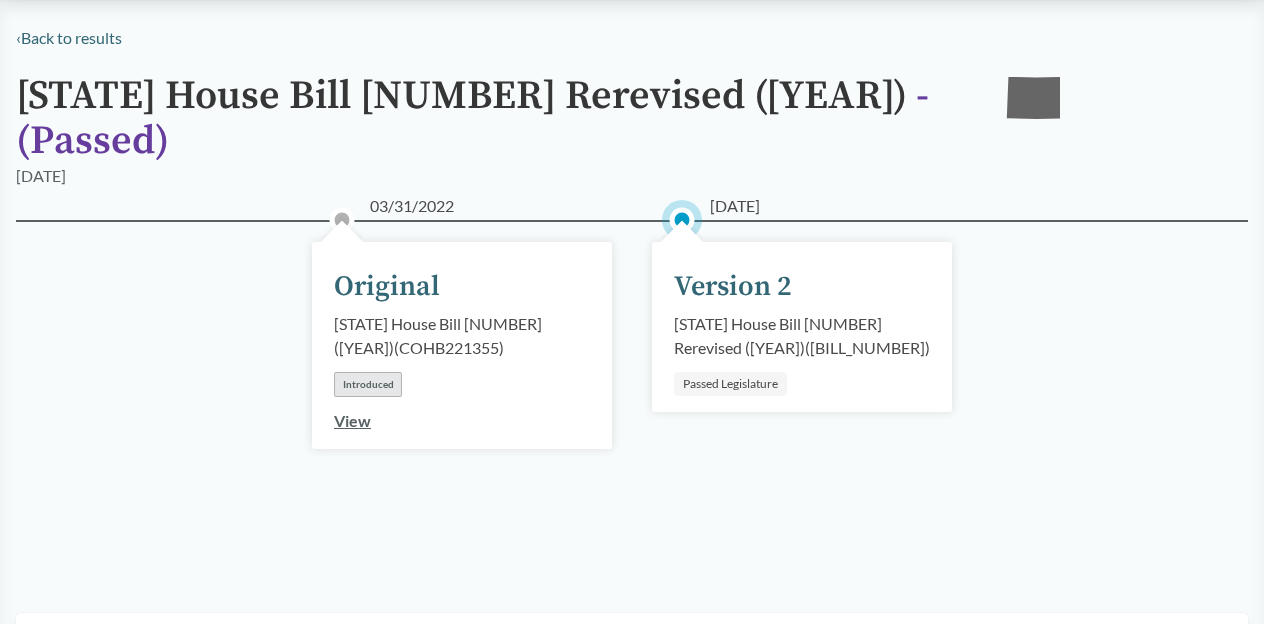 click on "05/11/2022 Version 2 Colorado House Bill 22-1355 Rerevised (2022)  ( COHB221355RR ) Passed Legislature" at bounding box center [802, 327] 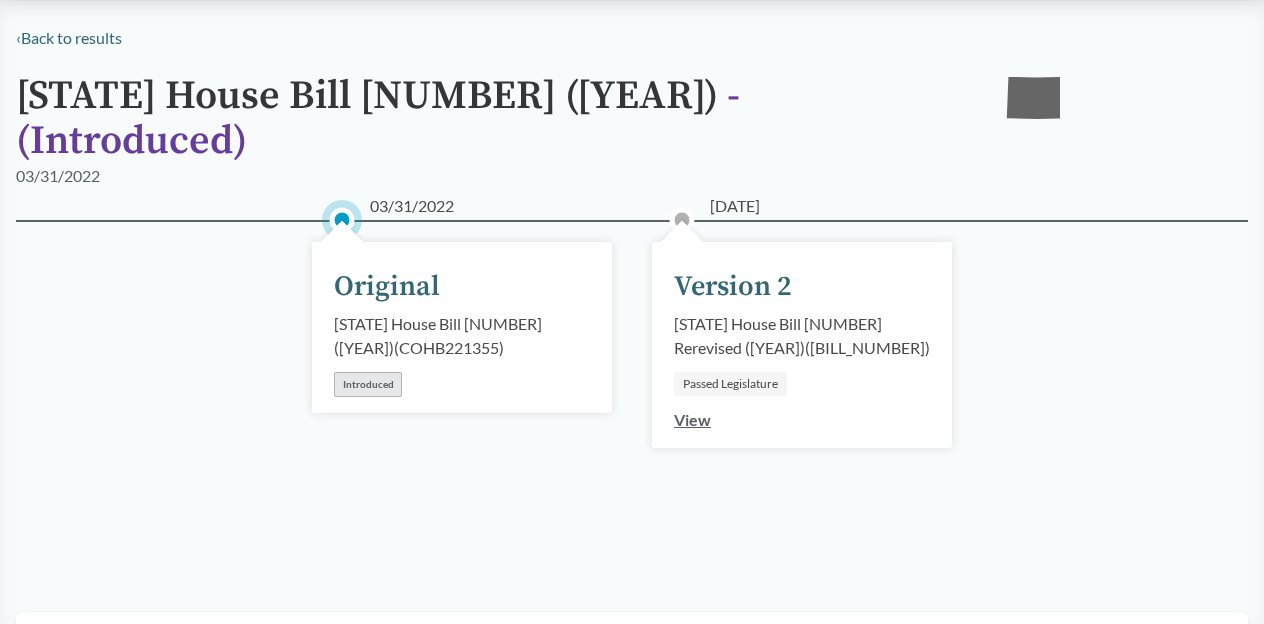 scroll, scrollTop: 0, scrollLeft: 0, axis: both 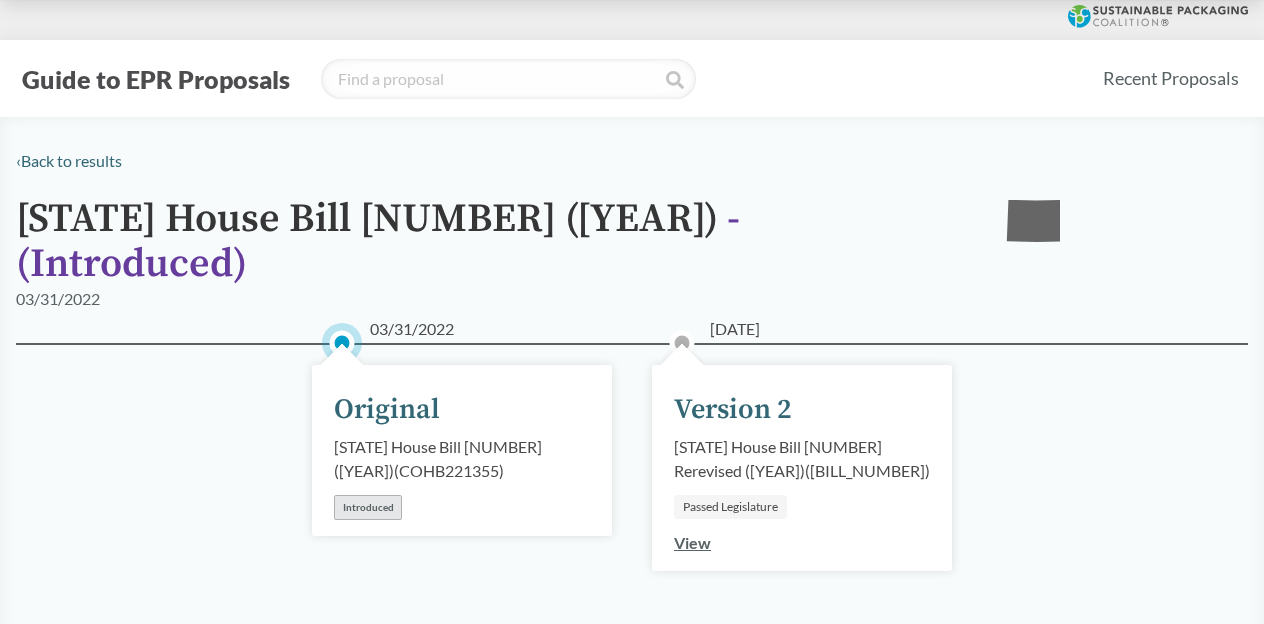 click on "05/11/2022 Version 2 Colorado House Bill 22-1355 Rerevised (2022)  ( COHB221355RR ) Passed Legislature View" at bounding box center (802, 468) 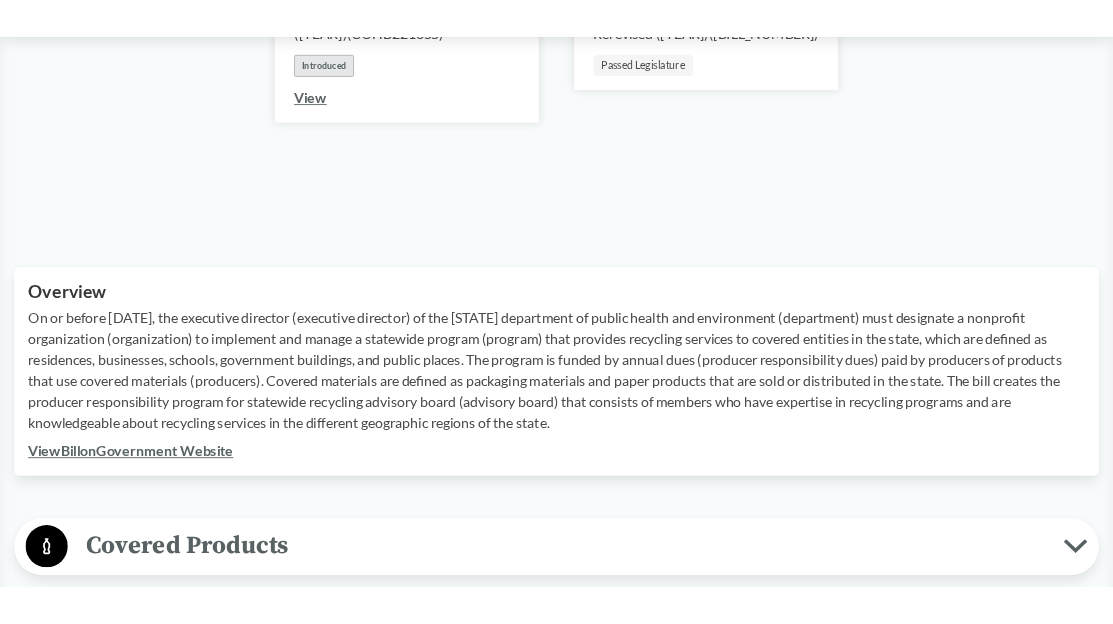 scroll, scrollTop: 476, scrollLeft: 0, axis: vertical 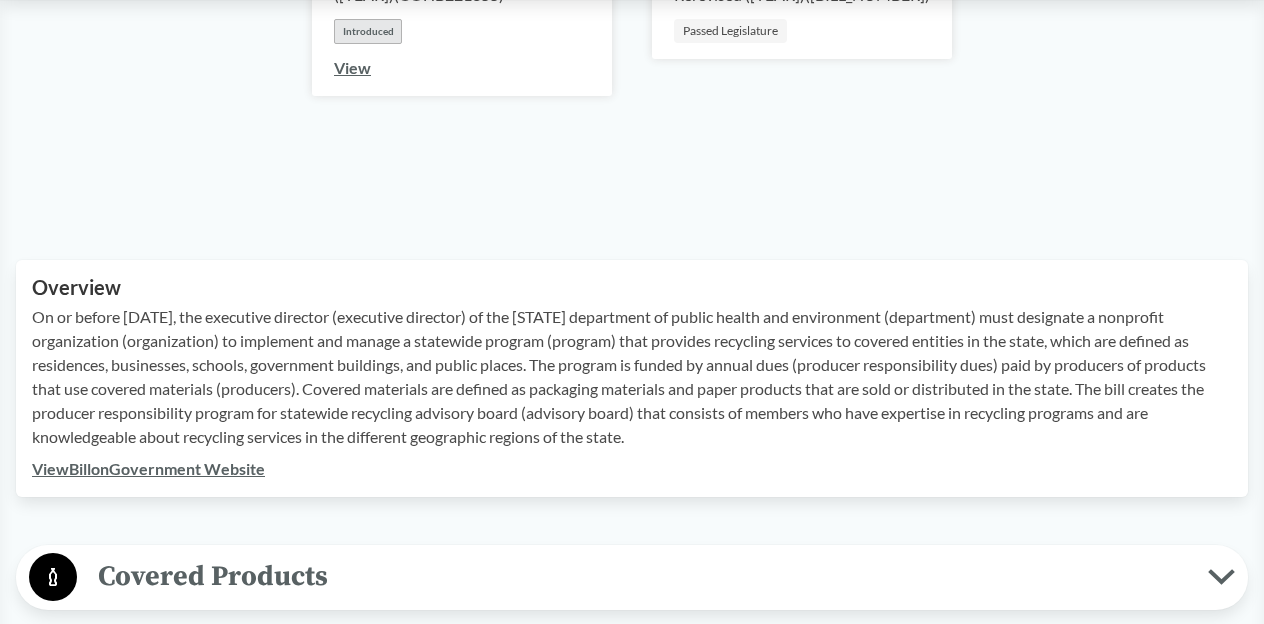 click on "View  Bill  on  Government Website" at bounding box center (148, 468) 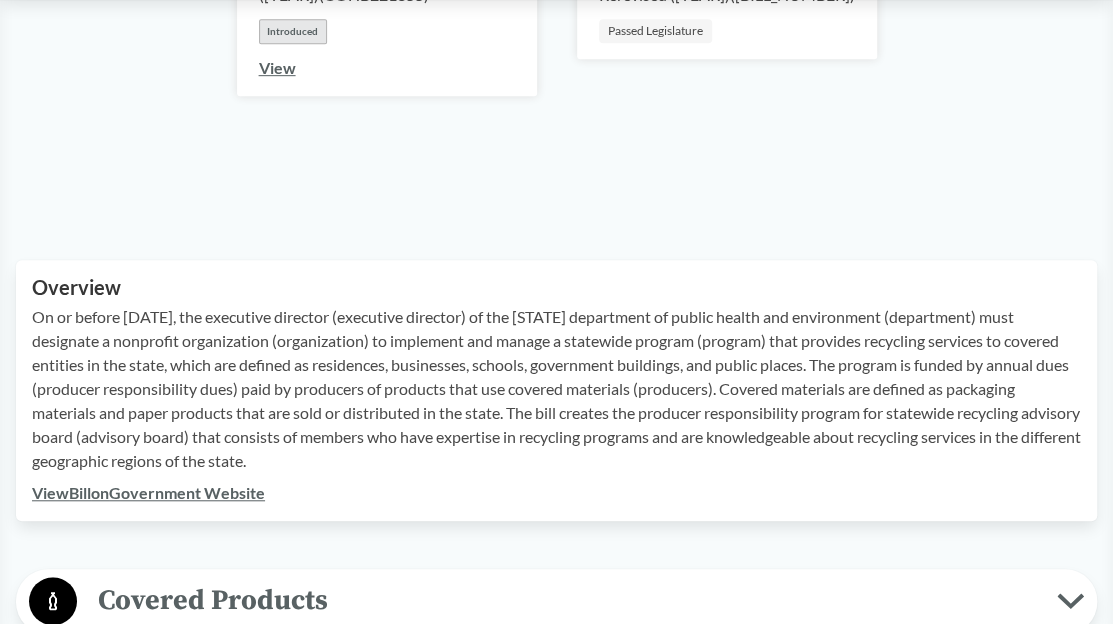 scroll, scrollTop: 0, scrollLeft: 0, axis: both 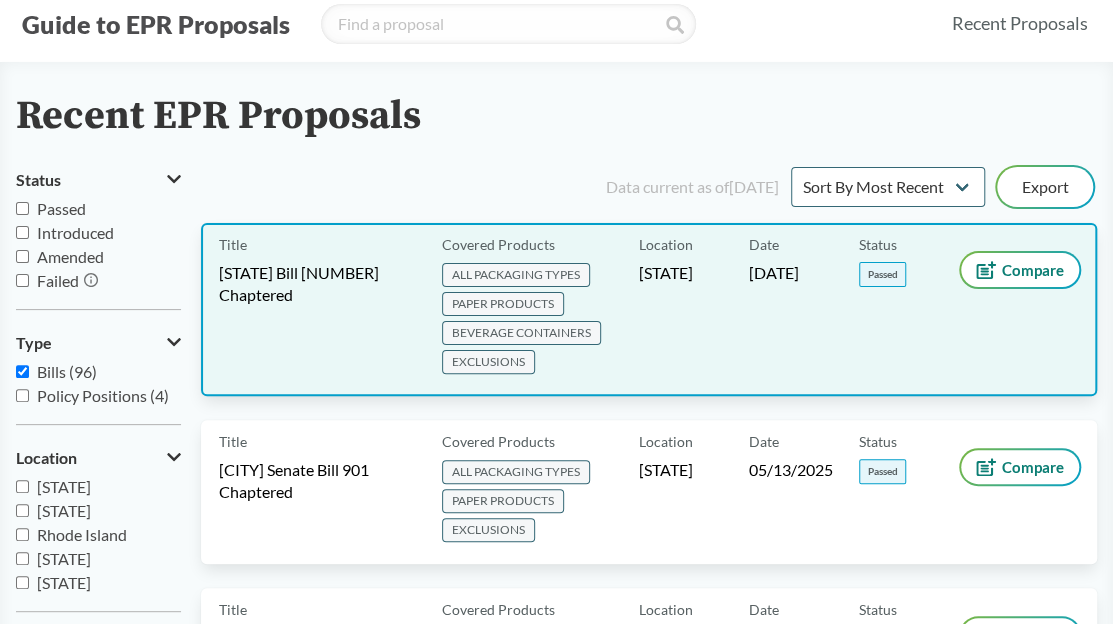 click on "Washington Senate Bill 5284 Chaptered" at bounding box center (318, 284) 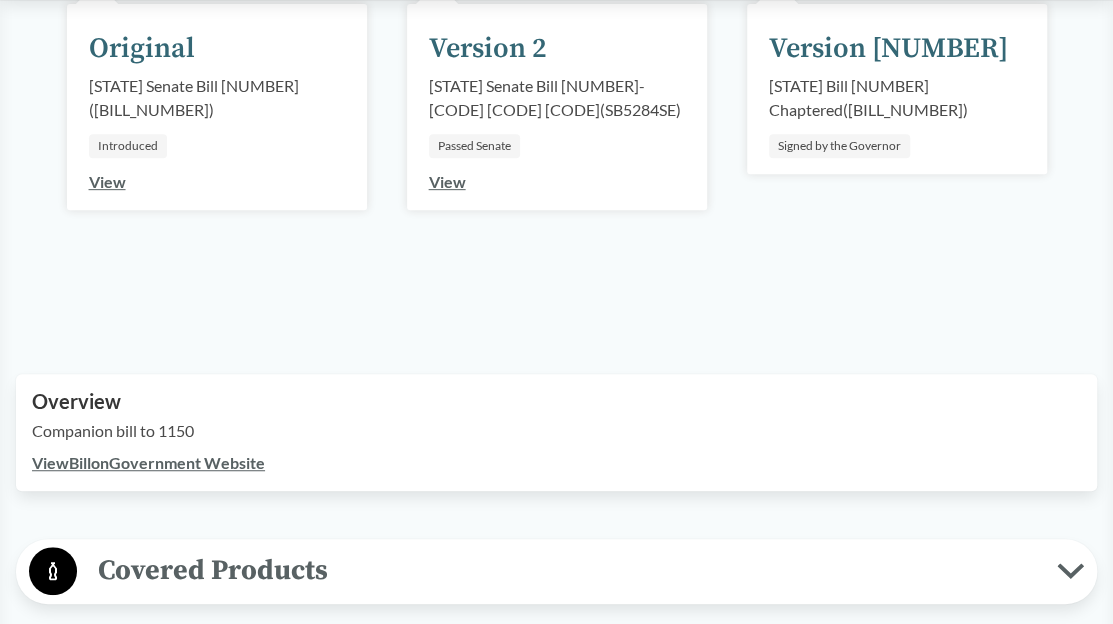 scroll, scrollTop: 359, scrollLeft: 0, axis: vertical 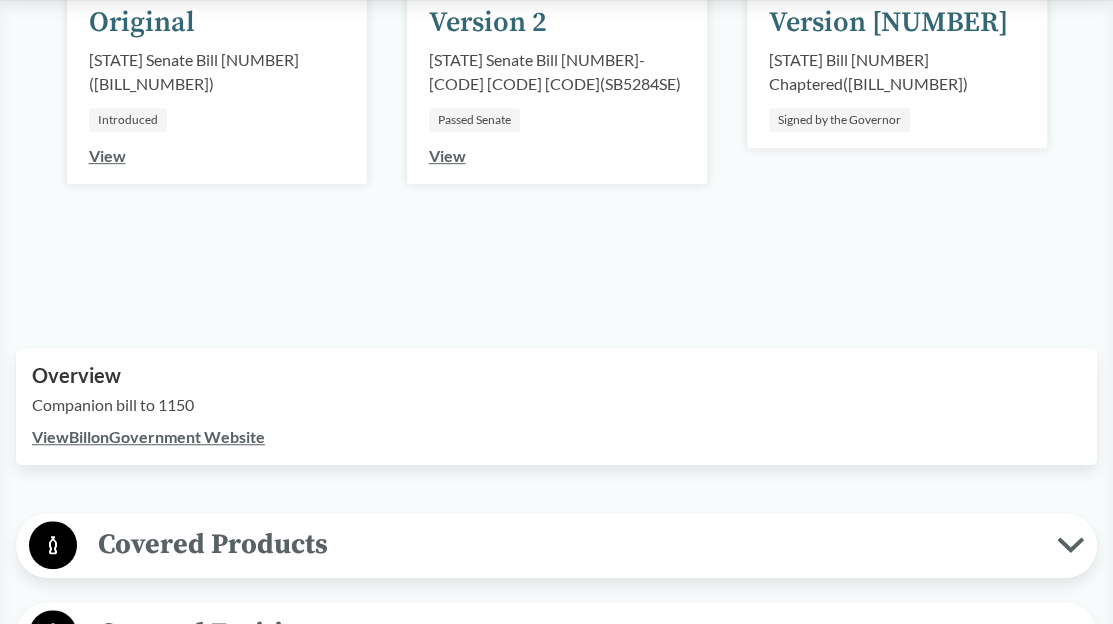 click on "View  Bill  on  Government Website" at bounding box center (148, 436) 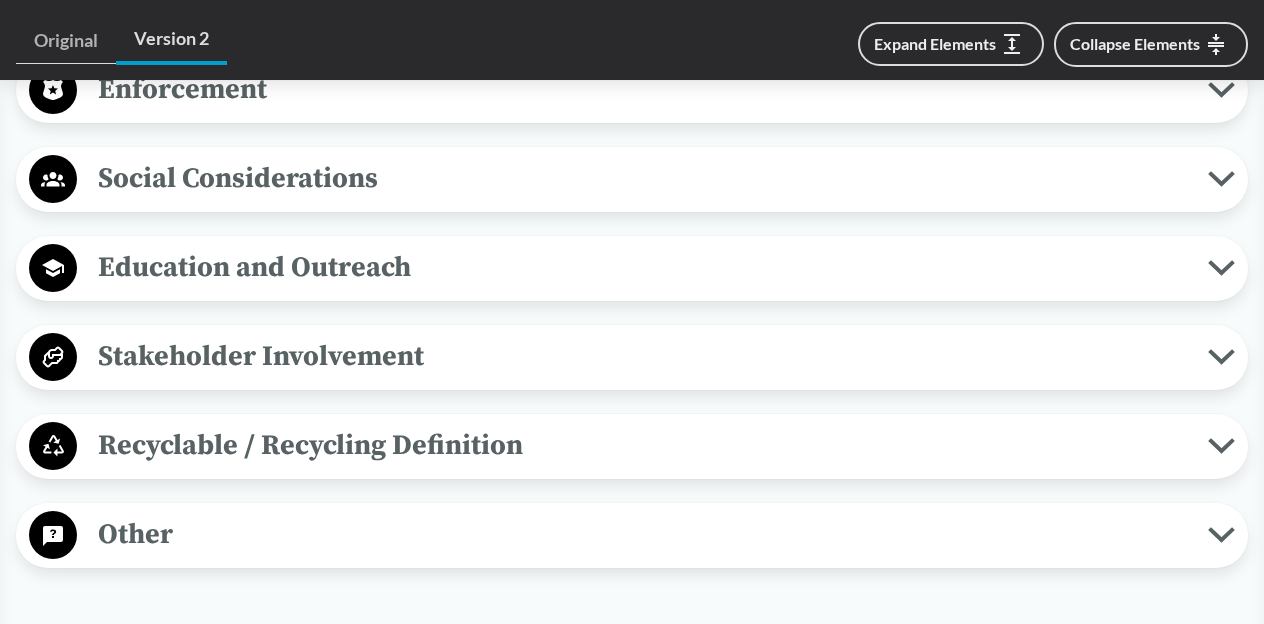 scroll, scrollTop: 642, scrollLeft: 0, axis: vertical 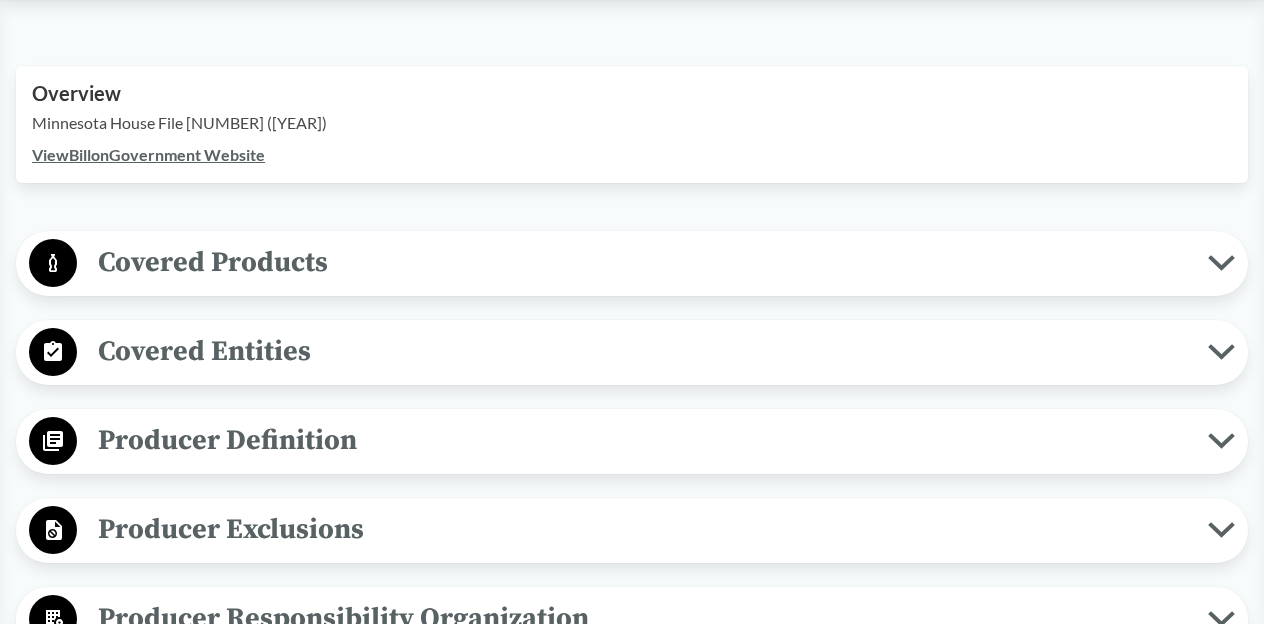 click on "Covered Products" at bounding box center (642, 262) 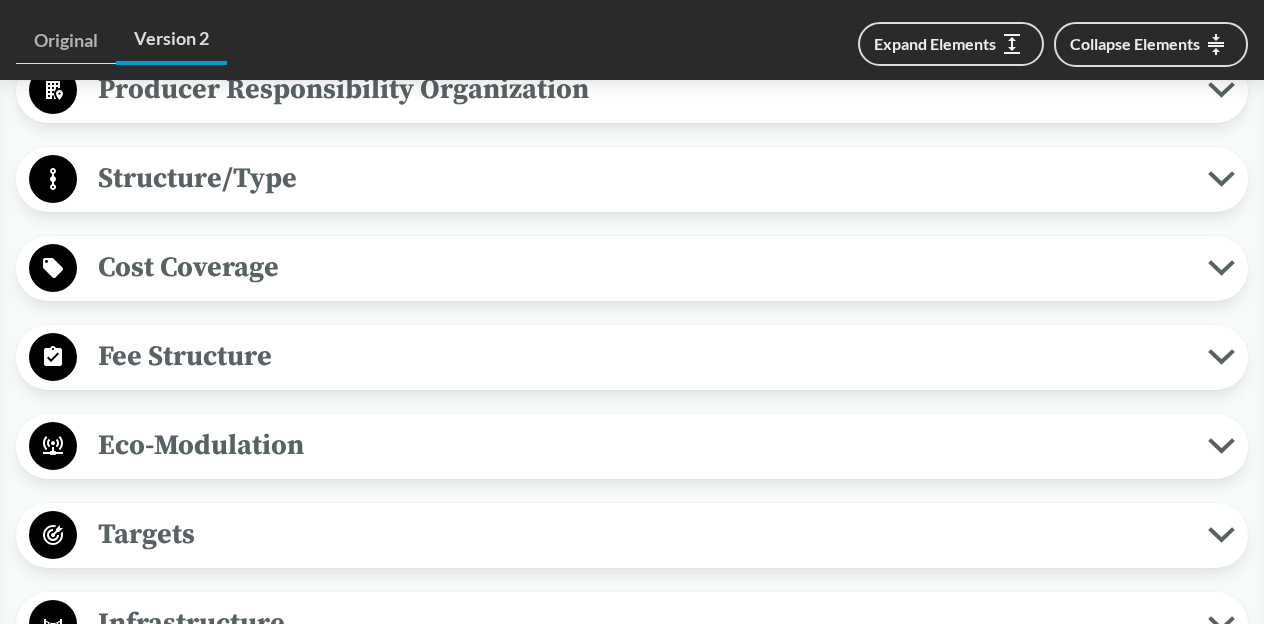 scroll, scrollTop: 2164, scrollLeft: 0, axis: vertical 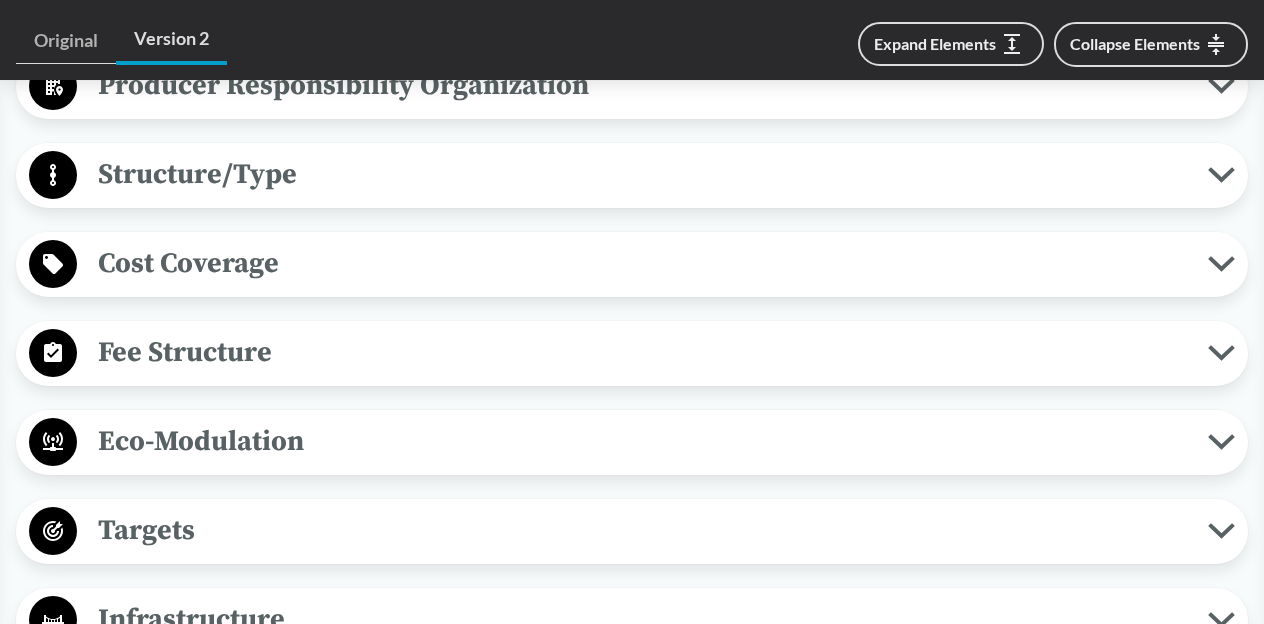 click on "Producer Responsibility Organization" at bounding box center [642, 85] 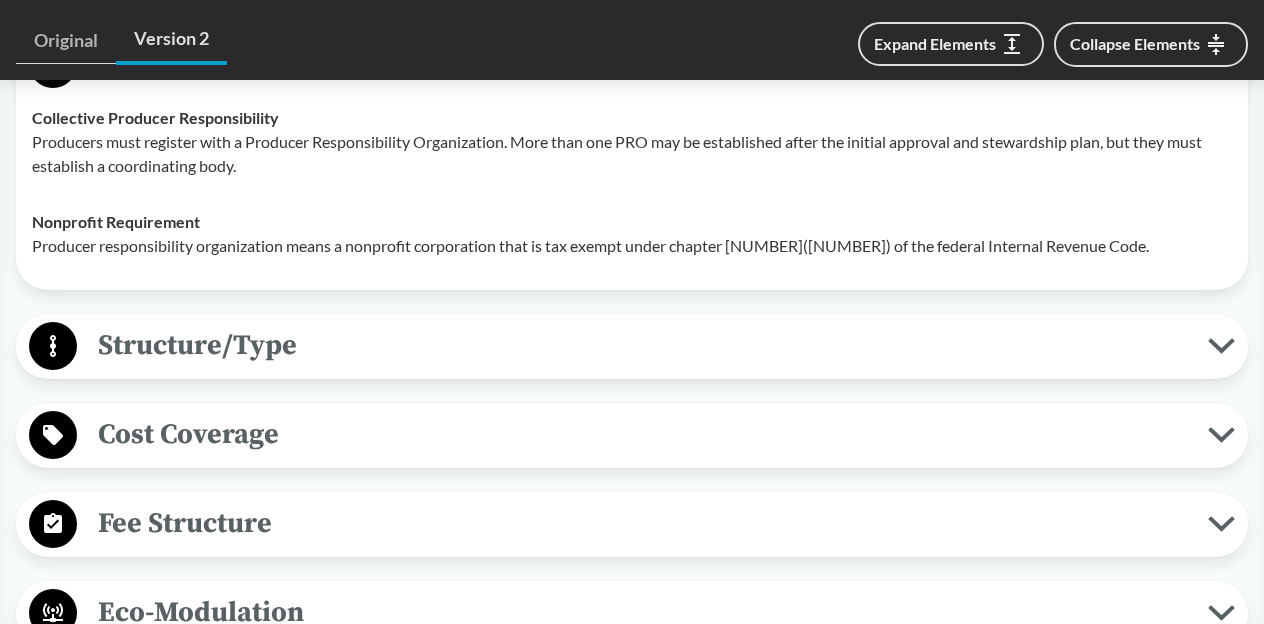click on "Structure/Type" at bounding box center [642, 345] 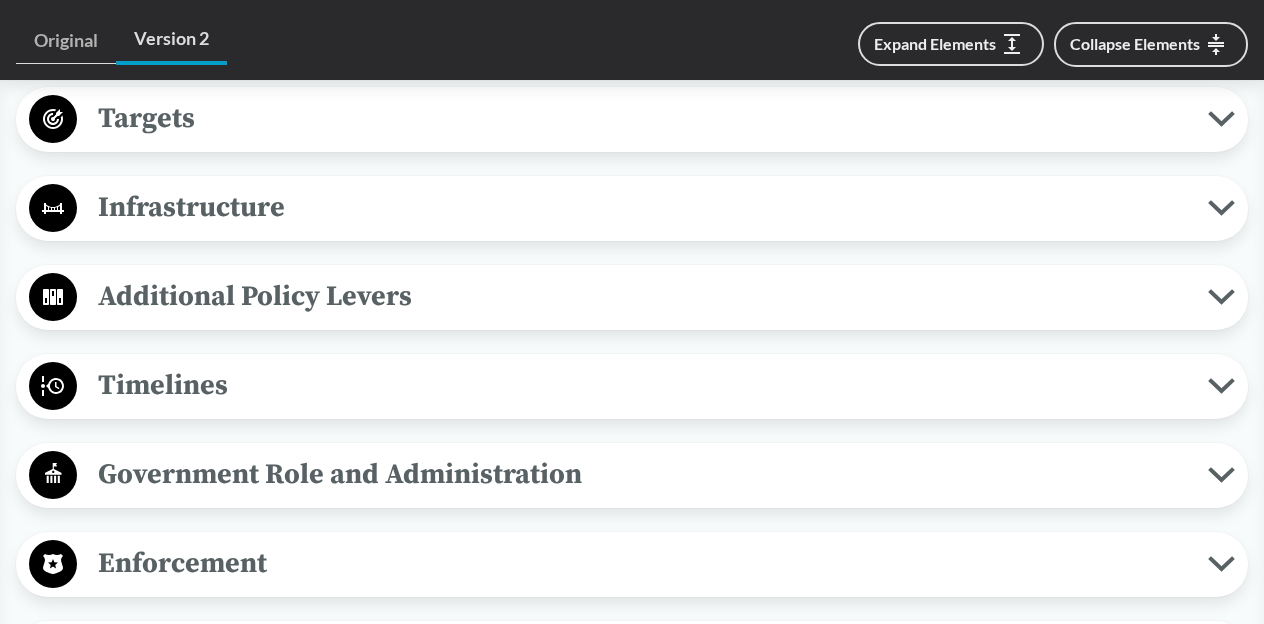 scroll, scrollTop: 3014, scrollLeft: 0, axis: vertical 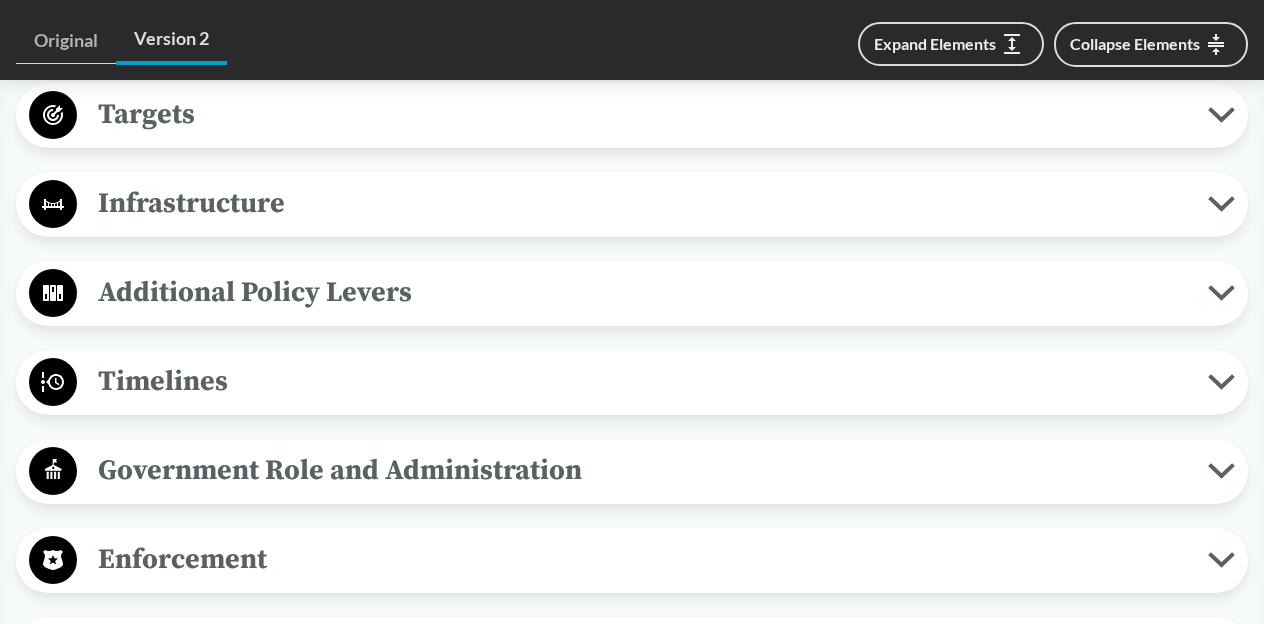 click on "Additional Policy Levers" at bounding box center (642, 292) 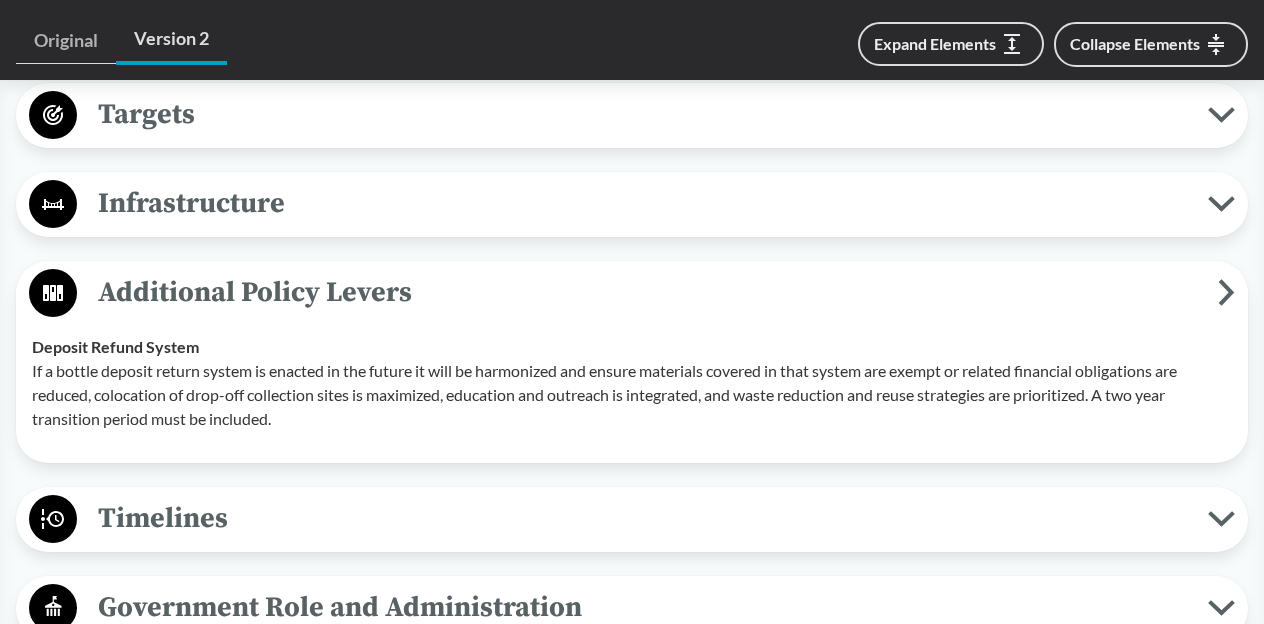 click on "Infrastructure" at bounding box center (642, 203) 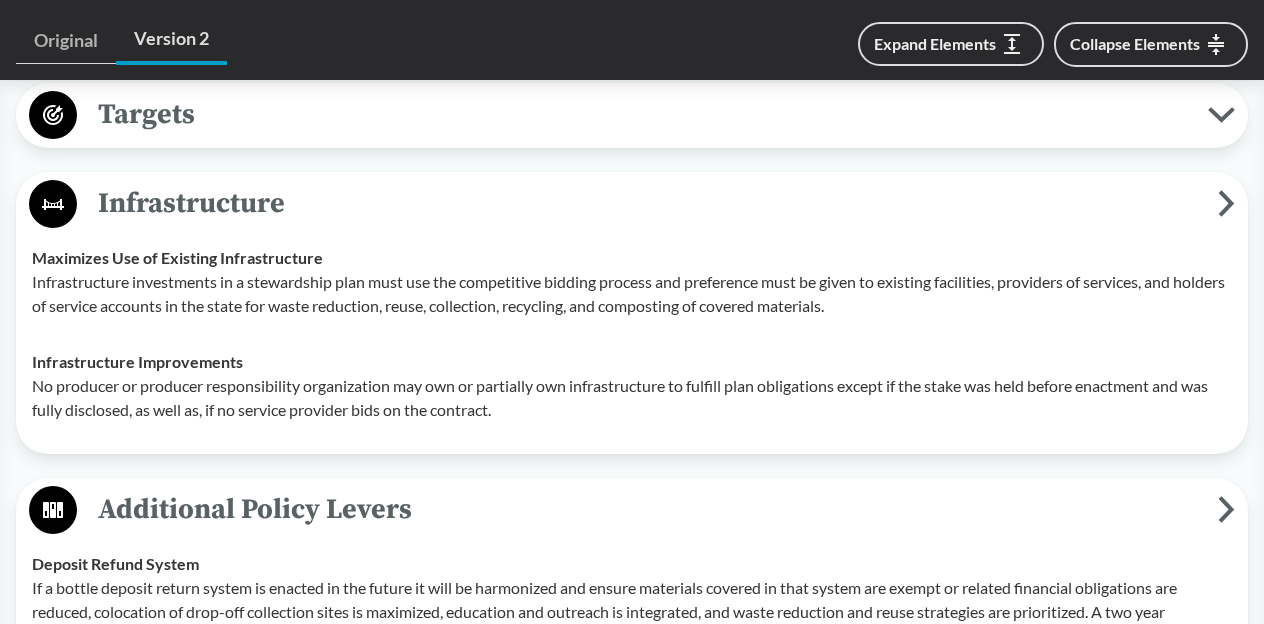 click on "Targets" at bounding box center (642, 114) 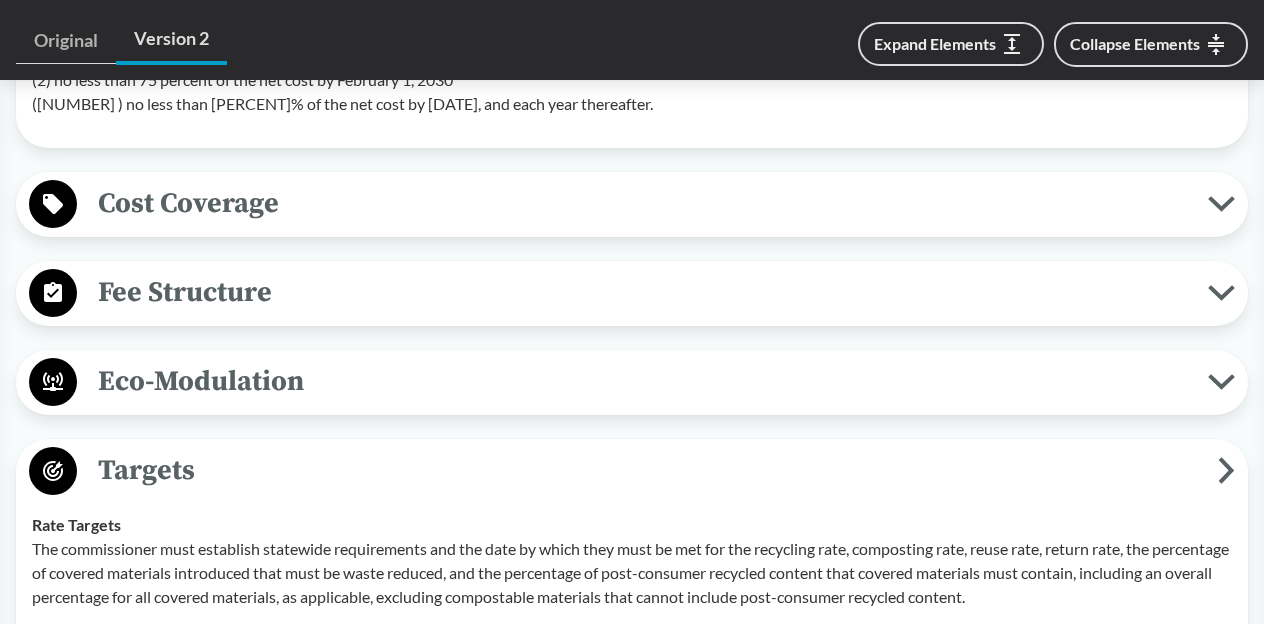 scroll, scrollTop: 2654, scrollLeft: 0, axis: vertical 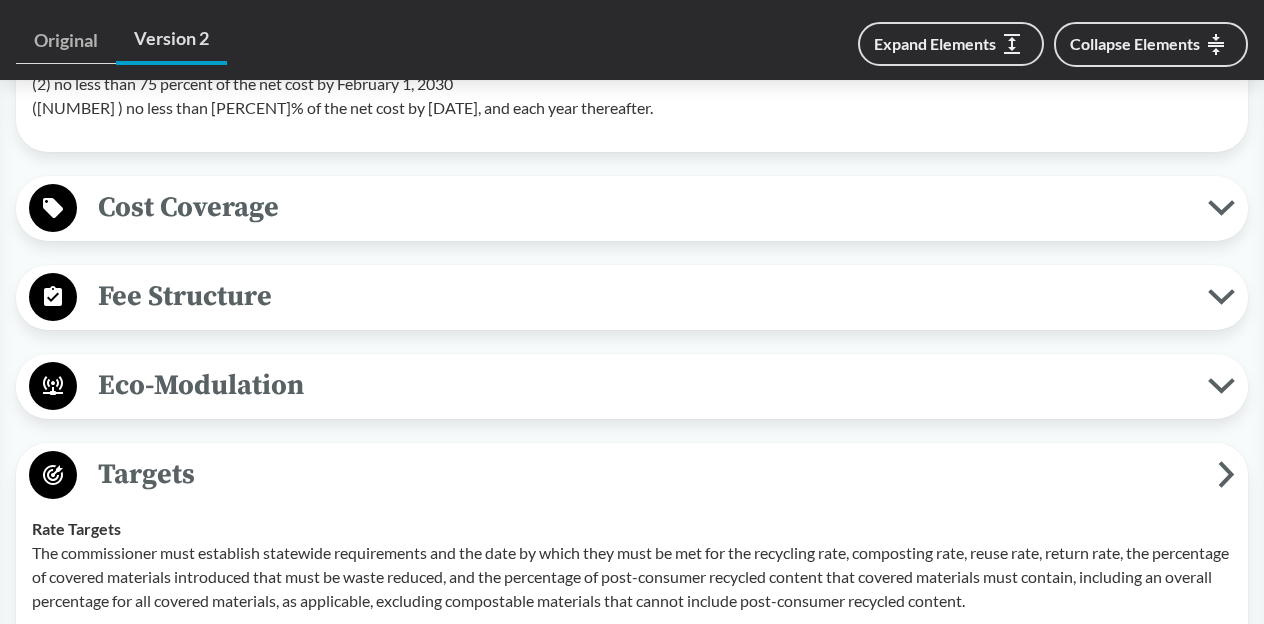 click on "Covered Products All Packaging Types Covered material means packaging and paper products.
More specifically, covered material type is a singular and specific type of covered material, such as paper, plastic, metal, or glass, that can be categorized based on distinguishing chemical or physical properties, including properties that allow a covered materials type to be aggregated into a discrete commodity category for purposes of reuse, recycling, or composting and is based on similar uses in the form of a product or package. Paper Products Paper product means a product made primarily from wood pulp or other cellulosic fibers. Exclusions Exempted materials include:
Packaging for infant formula
Packaging for medical food
Packaging for a fortified oral nutritional supplement used by persons who require supplemental or sole source nutrition to meet nutritional needs due to special dietary needs
Packaging used to contain liquefied petroleum gas and are designed to be refilled" at bounding box center (632, 238) 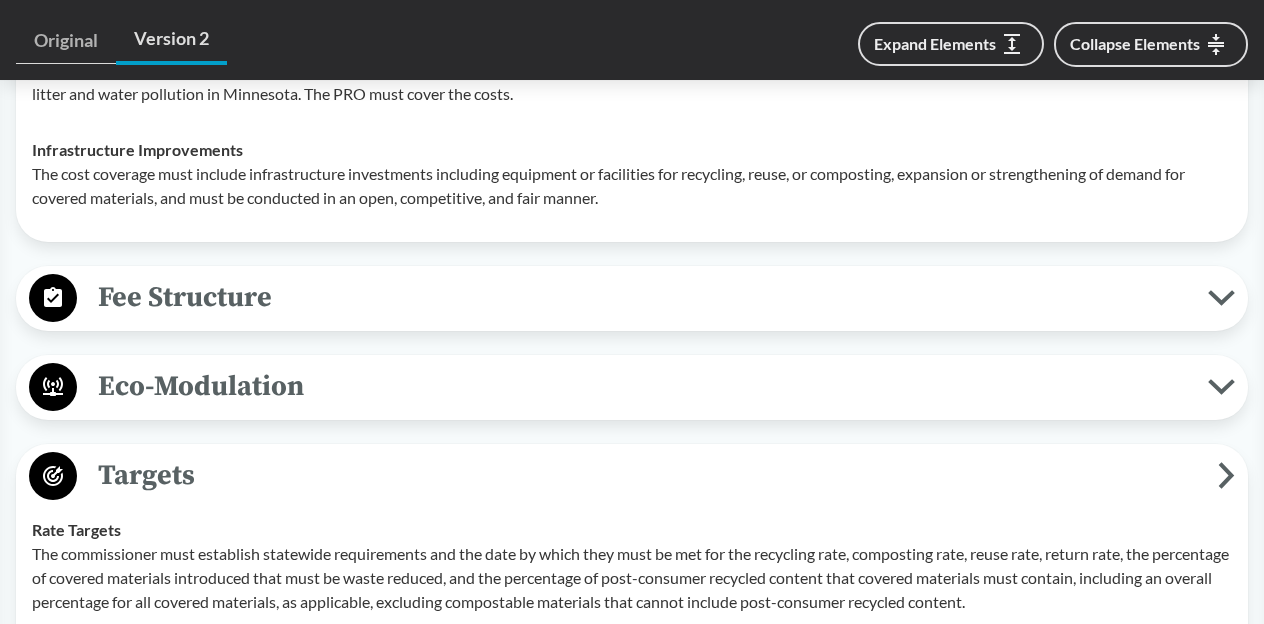 scroll, scrollTop: 3182, scrollLeft: 0, axis: vertical 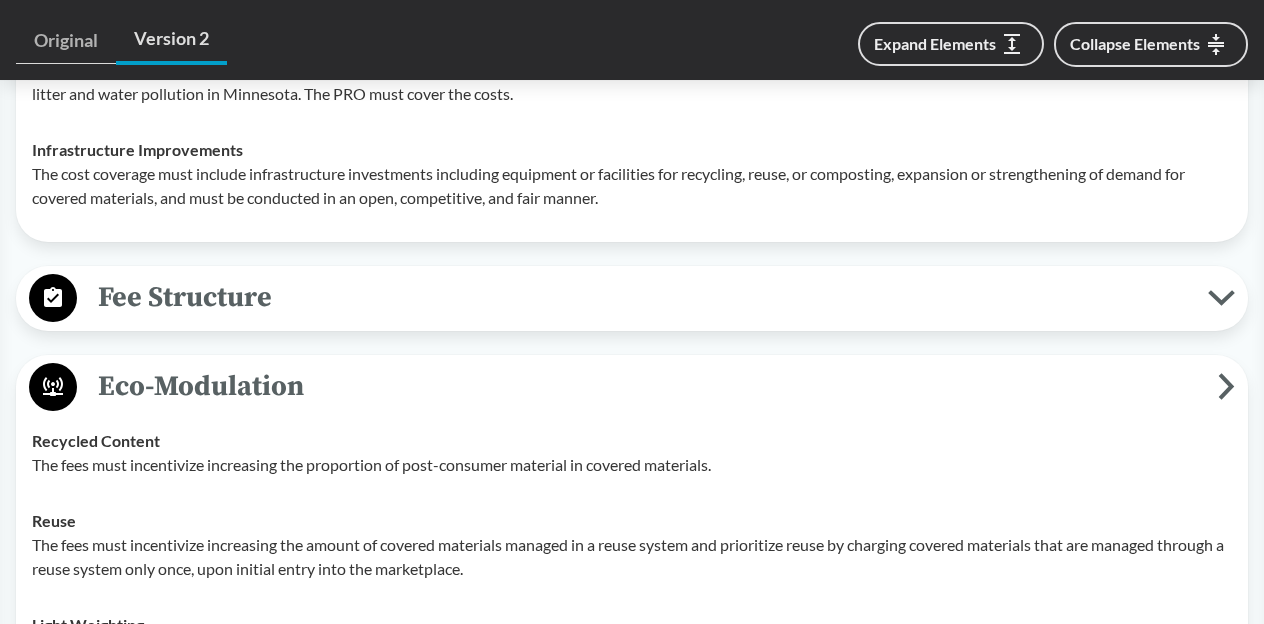 click on "Covered Products All Packaging Types Covered material means packaging and paper products.
More specifically, covered material type is a singular and specific type of covered material, such as paper, plastic, metal, or glass, that can be categorized based on distinguishing chemical or physical properties, including properties that allow a covered materials type to be aggregated into a discrete commodity category for purposes of reuse, recycling, or composting and is based on similar uses in the form of a product or package. Paper Products Paper product means a product made primarily from wood pulp or other cellulosic fibers. Exclusions Exempted materials include:
Packaging for infant formula
Packaging for medical food
Packaging for a fortified oral nutritional supplement used by persons who require supplemental or sole source nutrition to meet nutritional needs due to special dietary needs
Packaging used to contain liquefied petroleum gas and are designed to be refilled" at bounding box center (632, 243) 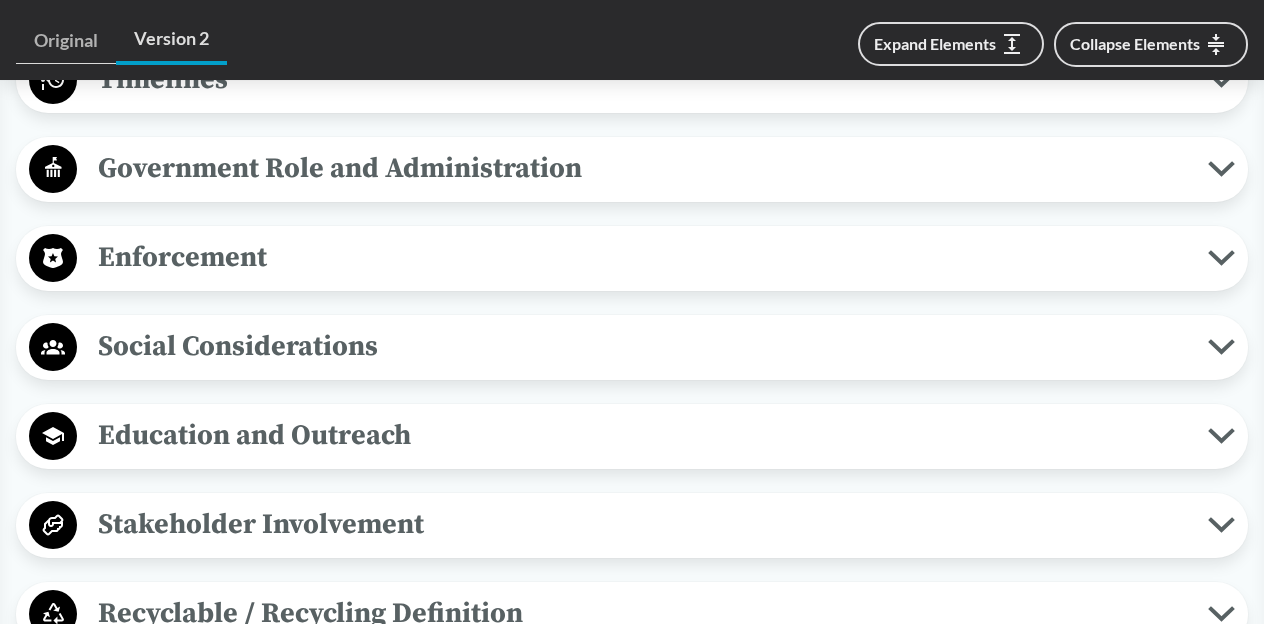 scroll, scrollTop: 5436, scrollLeft: 0, axis: vertical 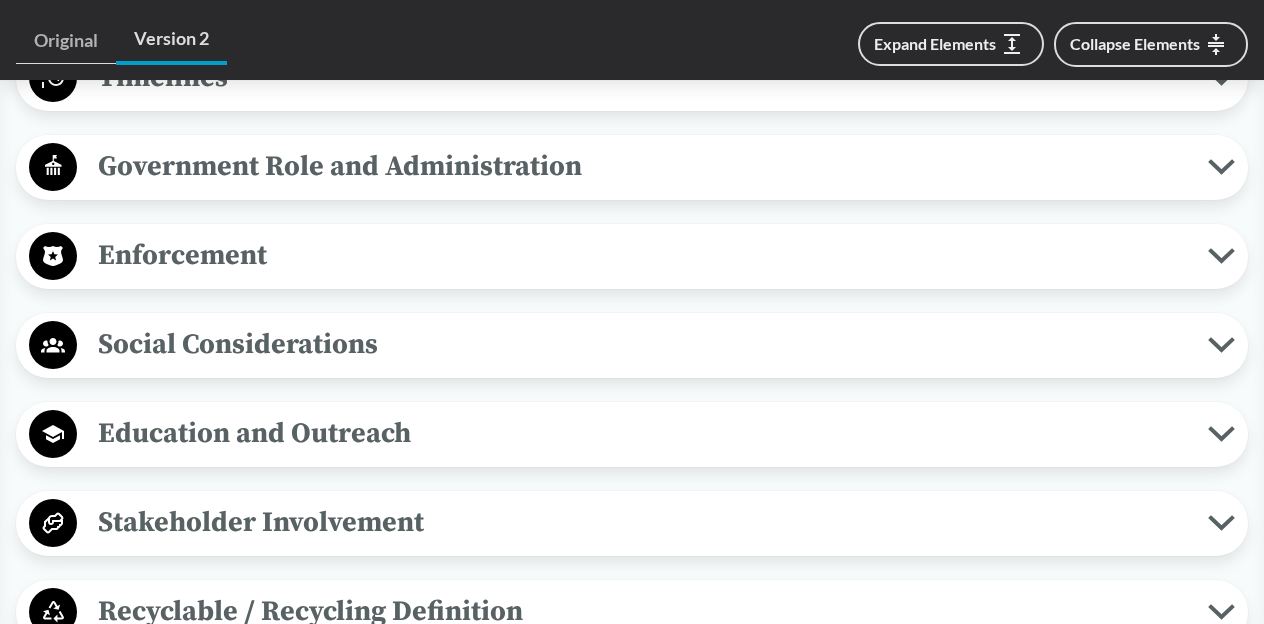 click on "Government Role and Administration" at bounding box center (642, 166) 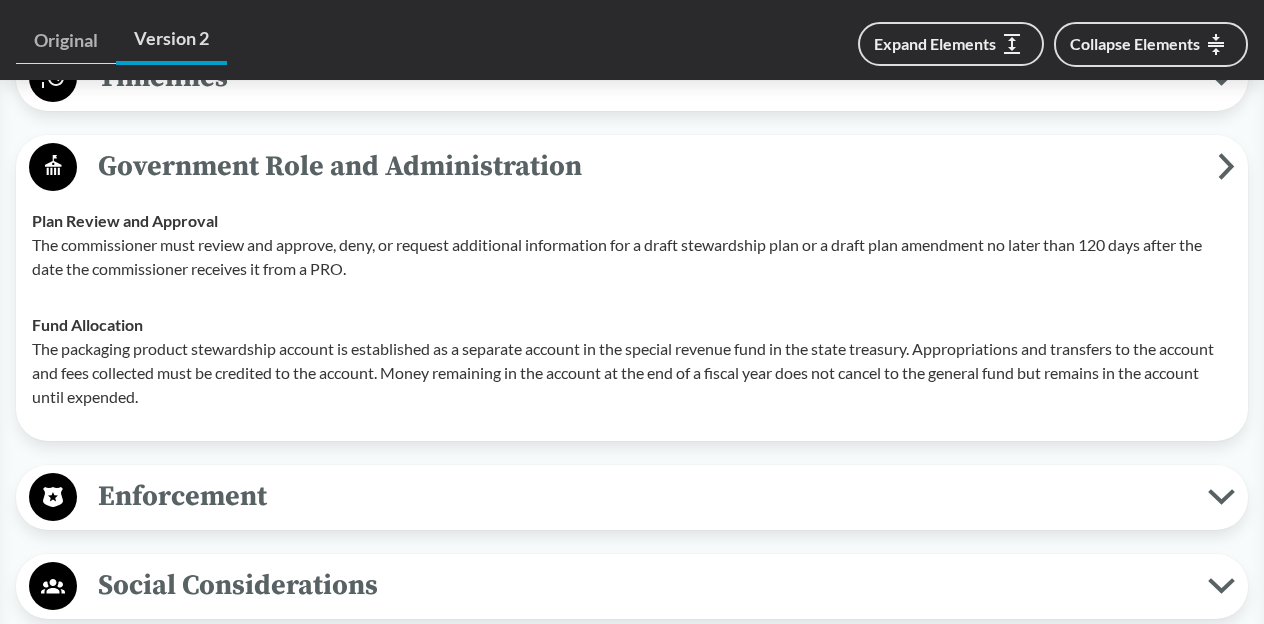 click on "Timelines" at bounding box center (642, 77) 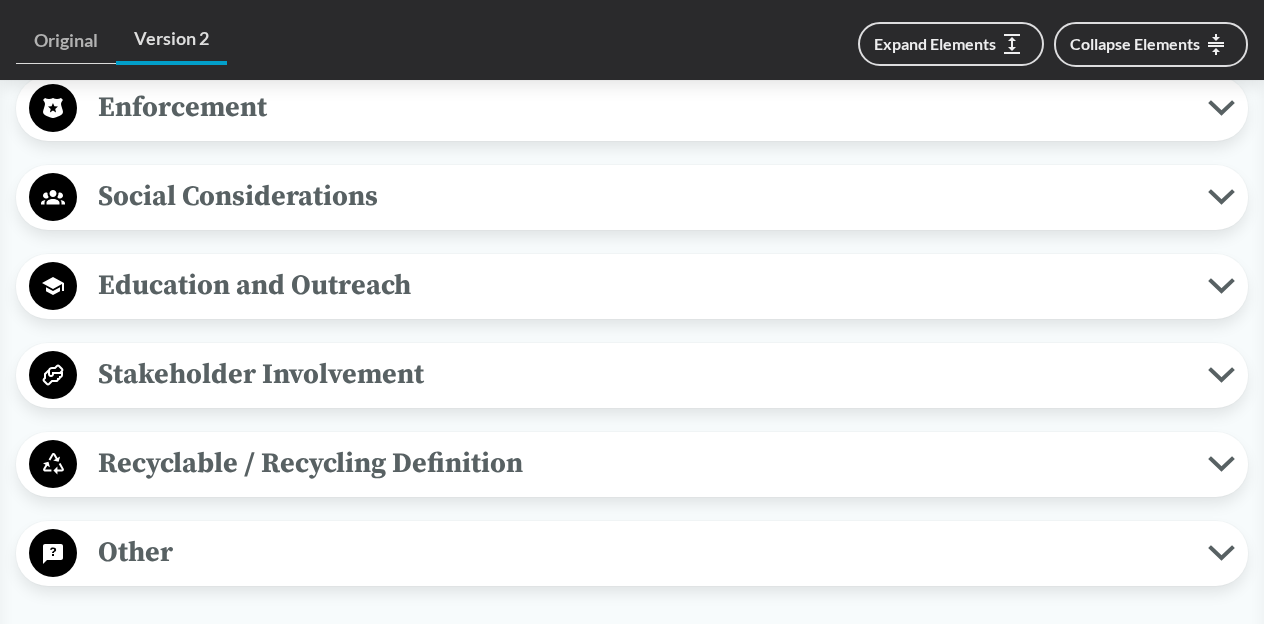 scroll, scrollTop: 6102, scrollLeft: 0, axis: vertical 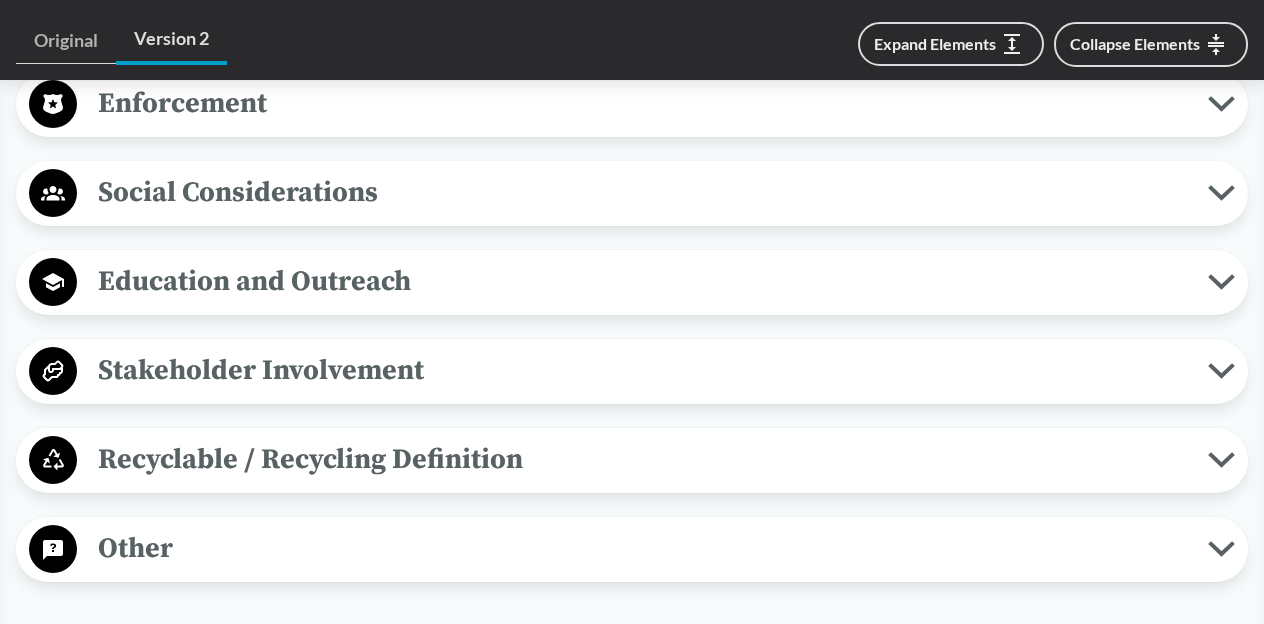 click on "Social Considerations" at bounding box center (642, 192) 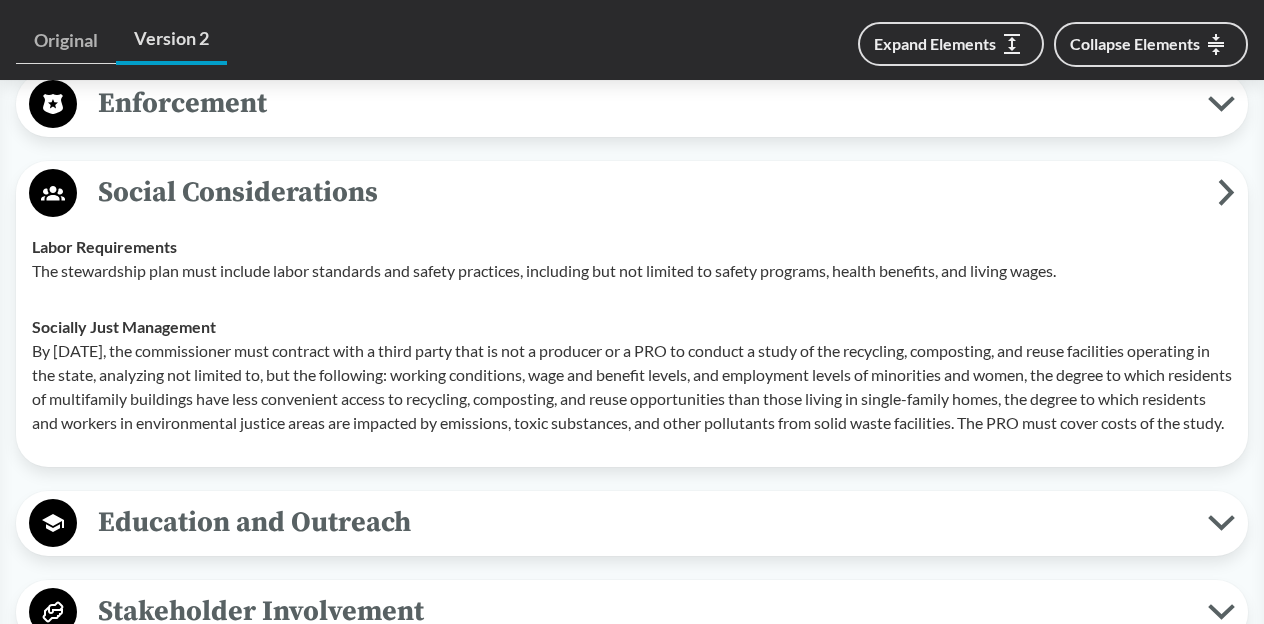 click on "Enforcement" at bounding box center (642, 103) 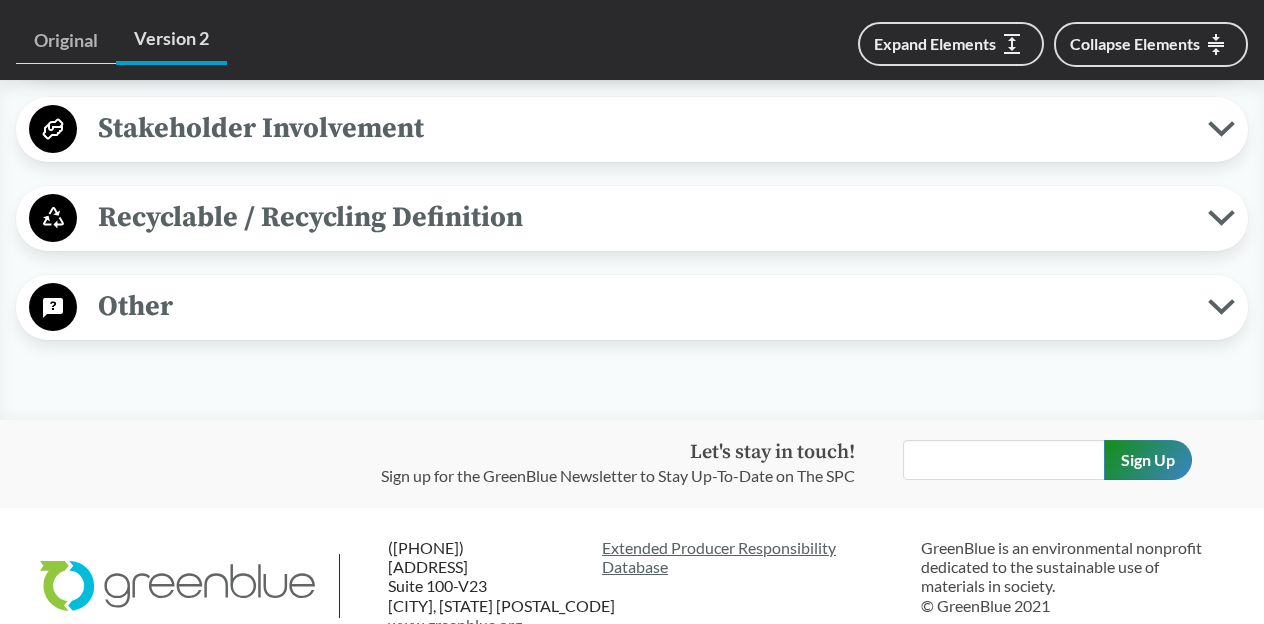 scroll, scrollTop: 6908, scrollLeft: 0, axis: vertical 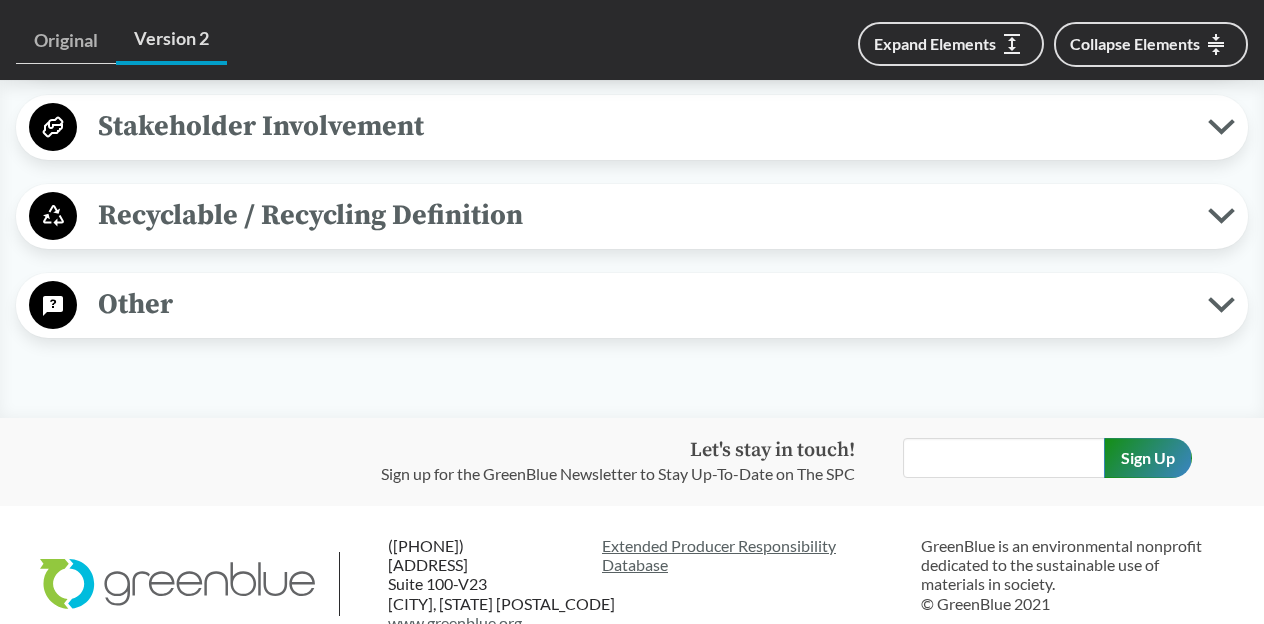 click on "Other" at bounding box center [642, 304] 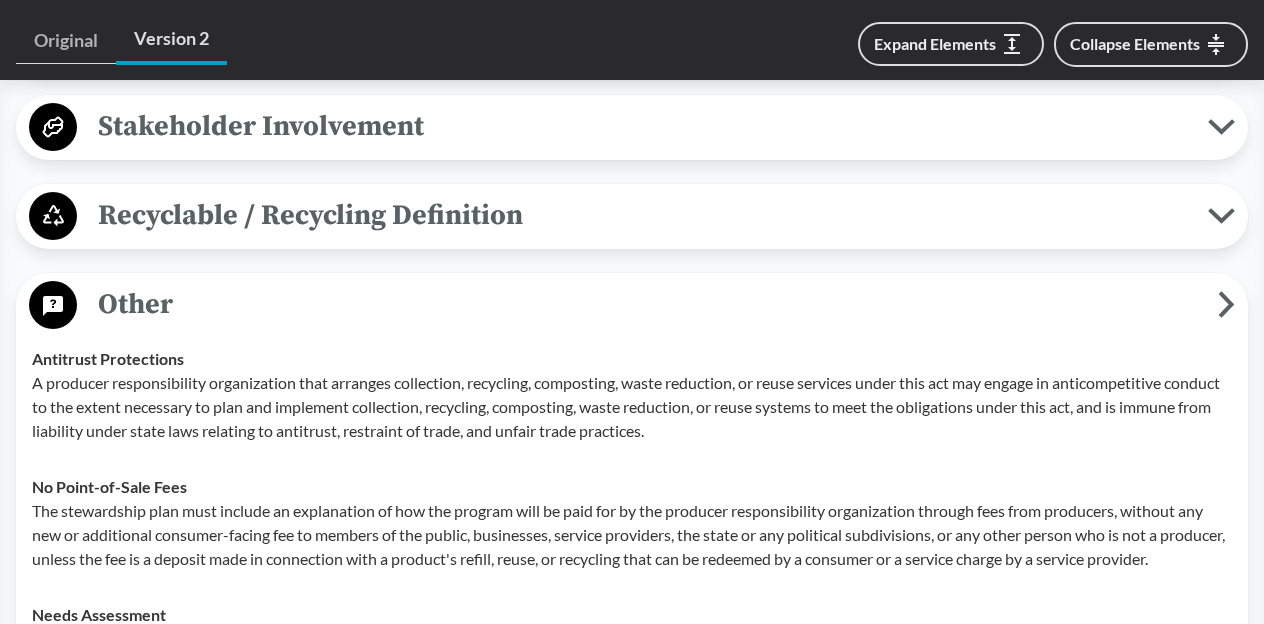 click on "Covered Products All Packaging Types Covered material means packaging and paper products.
More specifically, covered material type is a singular and specific type of covered material, such as paper, plastic, metal, or glass, that can be categorized based on distinguishing chemical or physical properties, including properties that allow a covered materials type to be aggregated into a discrete commodity category for purposes of reuse, recycling, or composting and is based on similar uses in the form of a product or package. Paper Products Paper product means a product made primarily from wood pulp or other cellulosic fibers. Exclusions Exempted materials include:
Packaging for infant formula
Packaging for medical food
Packaging for a fortified oral nutritional supplement used by persons who require supplemental or sole source nutrition to meet nutritional needs due to special dietary needs
Packaging used to contain liquefied petroleum gas and are designed to be refilled" at bounding box center (632, -2304) 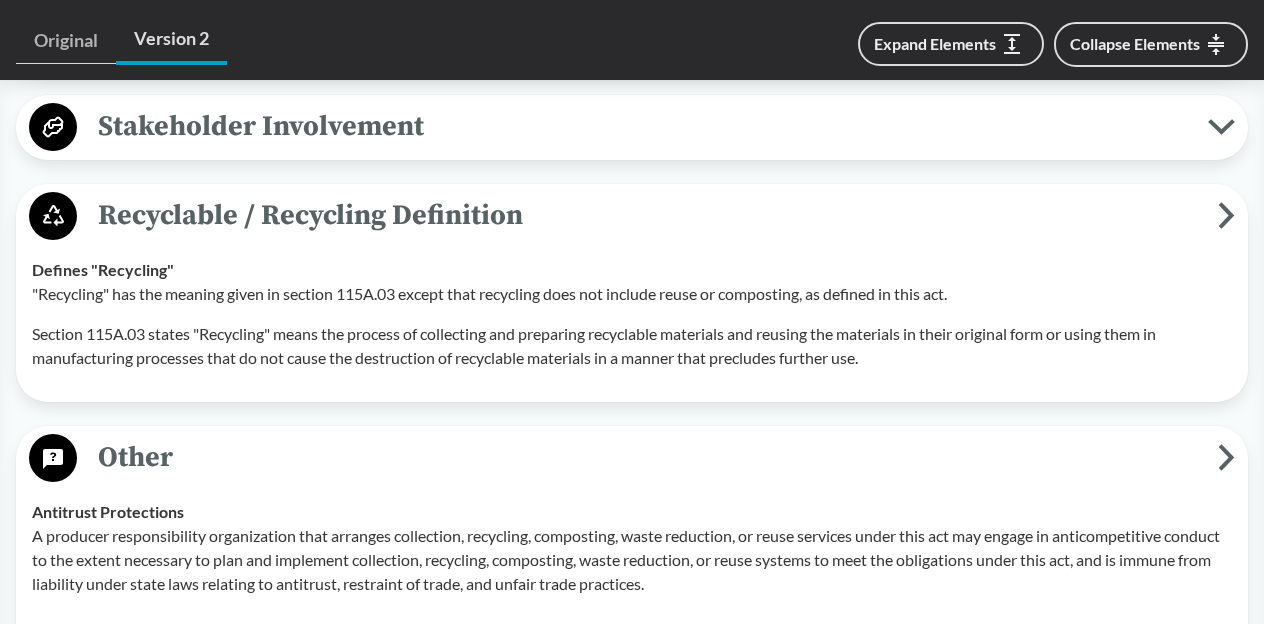 click on "Stakeholder Involvement" at bounding box center (642, 126) 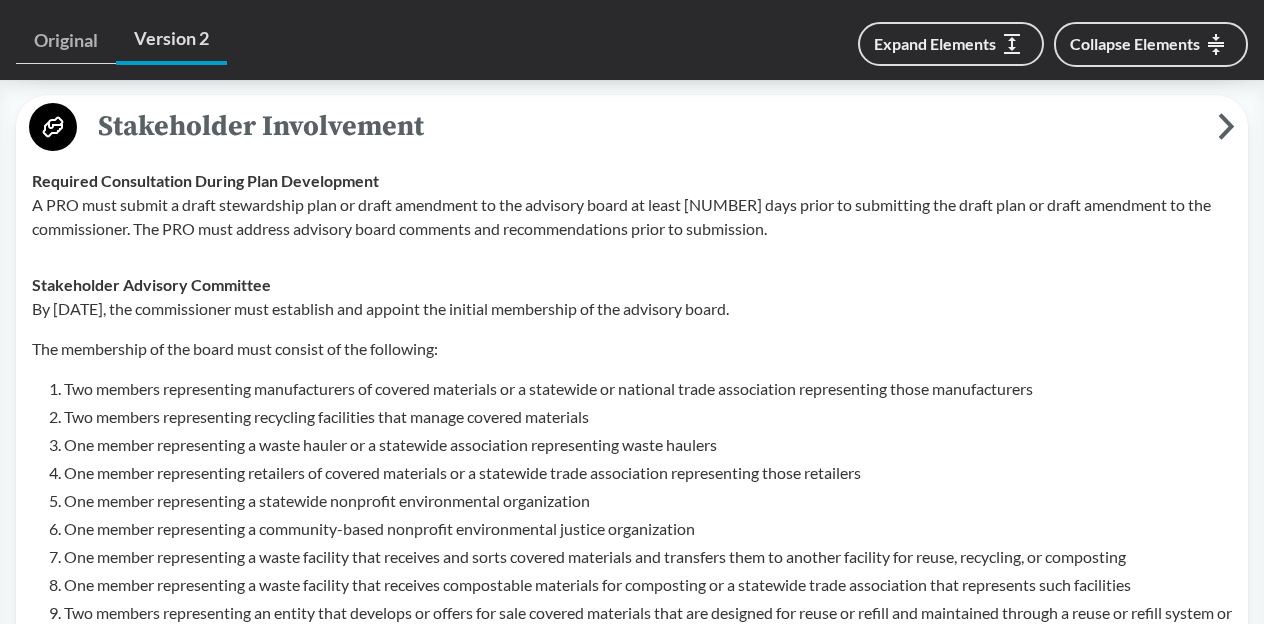 click on "Education and Outreach Product Labeling Education and outreach must assist producers in improving product labels as a means of informing consumers about refilling, reusing, recycling, composting, and other environmentally sound methods of managing covered materials. End-of-Life Instructions Education and outreach must increase public awareness of how to use and manage covered materials in an environmentally sound manner and how to access waste reduction, reuse, recycling, and composting services. Program Awareness Education and outreach must include measures to increase public awareness." at bounding box center (632, 38) 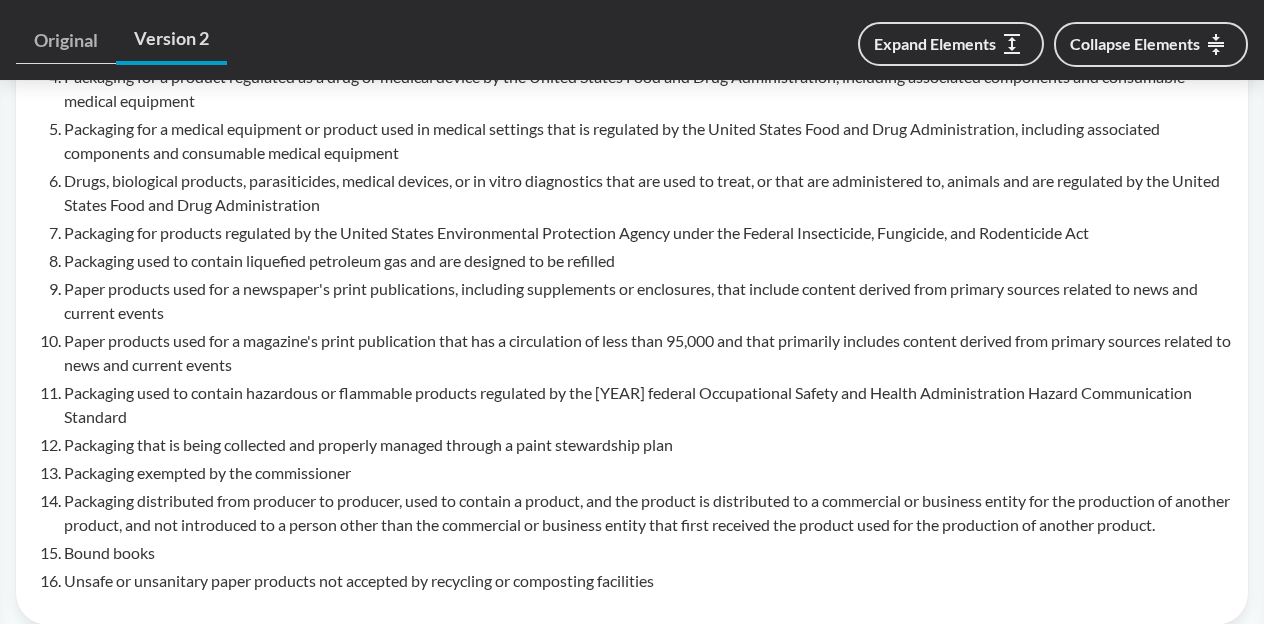 scroll, scrollTop: 1720, scrollLeft: 0, axis: vertical 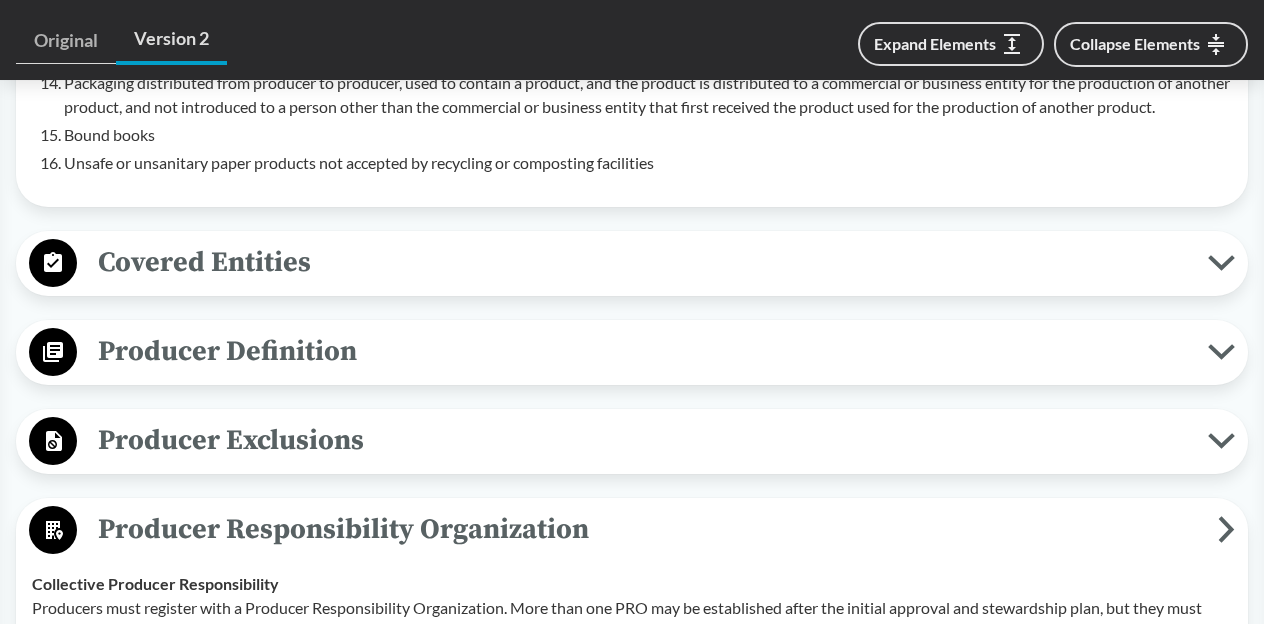 click on "Producer Exclusions" at bounding box center (642, 440) 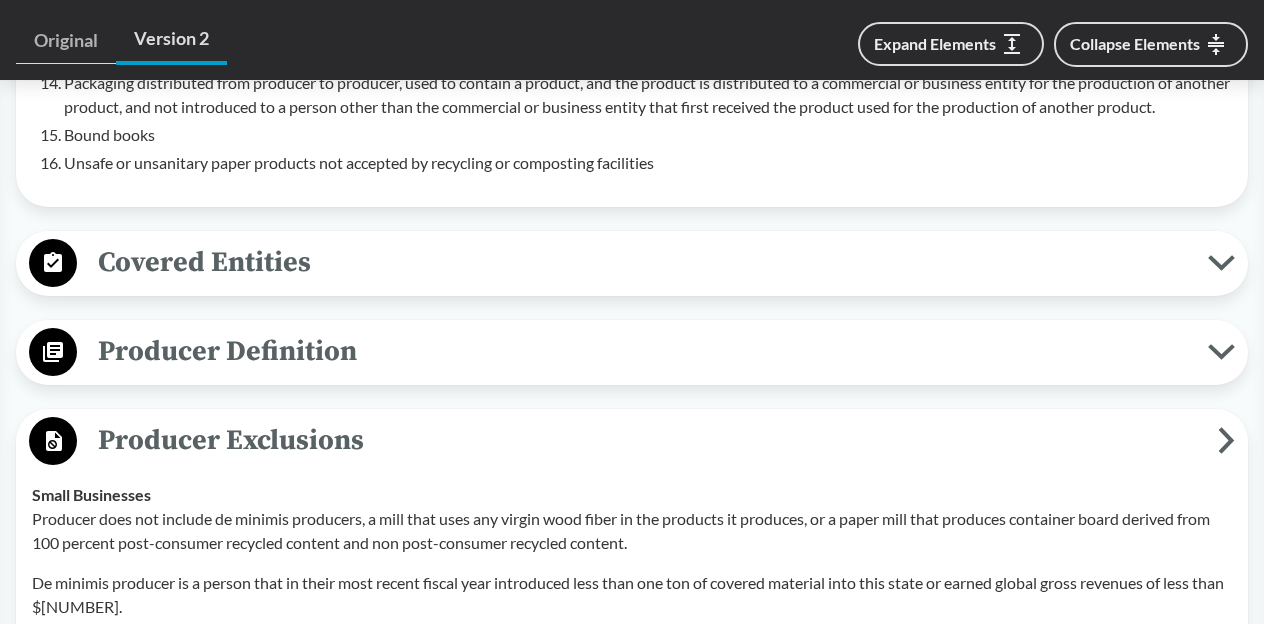 click on "Producer Definition" at bounding box center (642, 351) 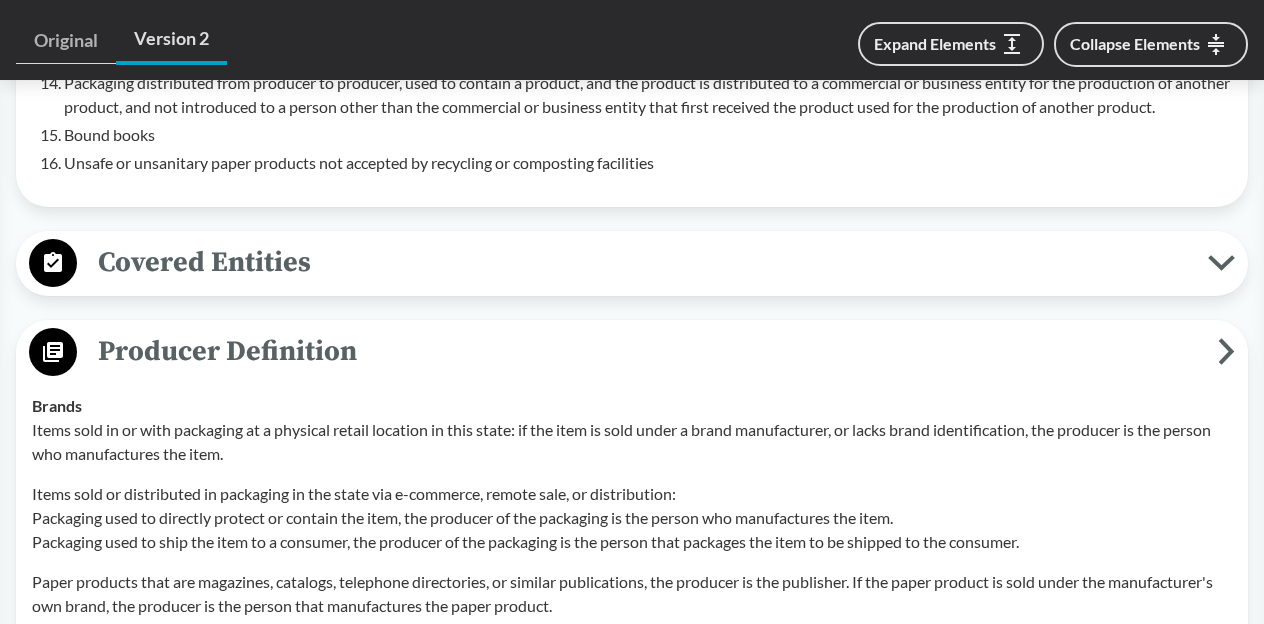 click on "Covered Entities" at bounding box center (642, 262) 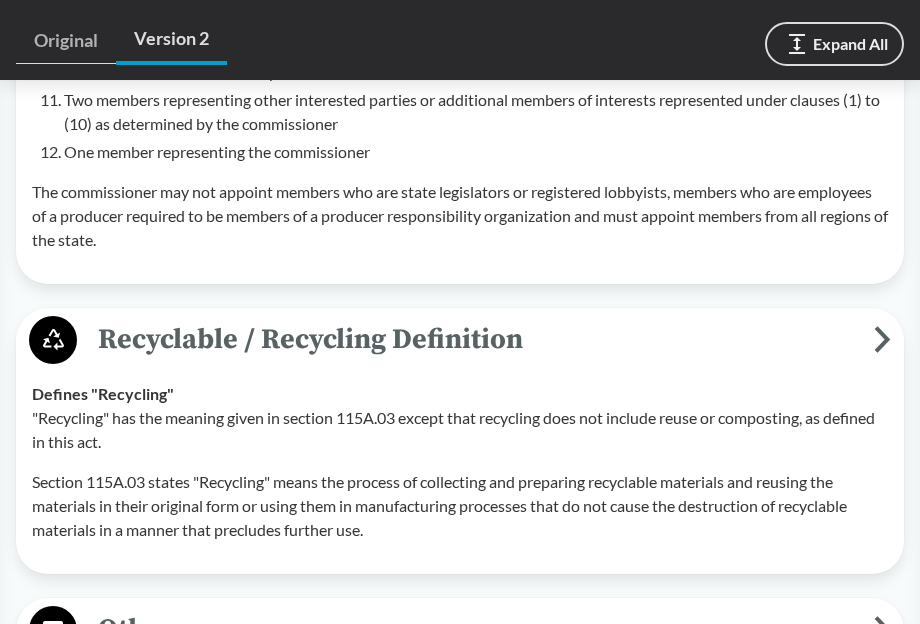 scroll, scrollTop: 10534, scrollLeft: 0, axis: vertical 